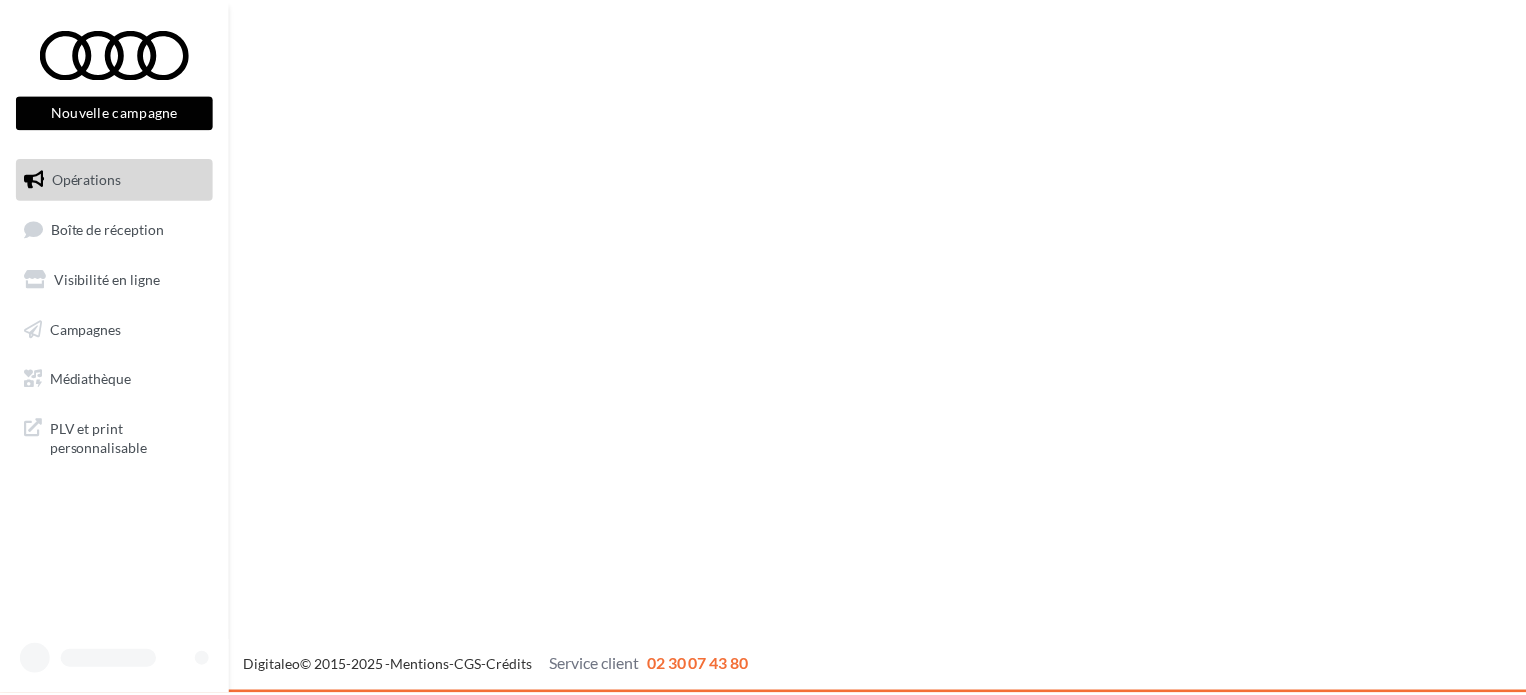 scroll, scrollTop: 0, scrollLeft: 0, axis: both 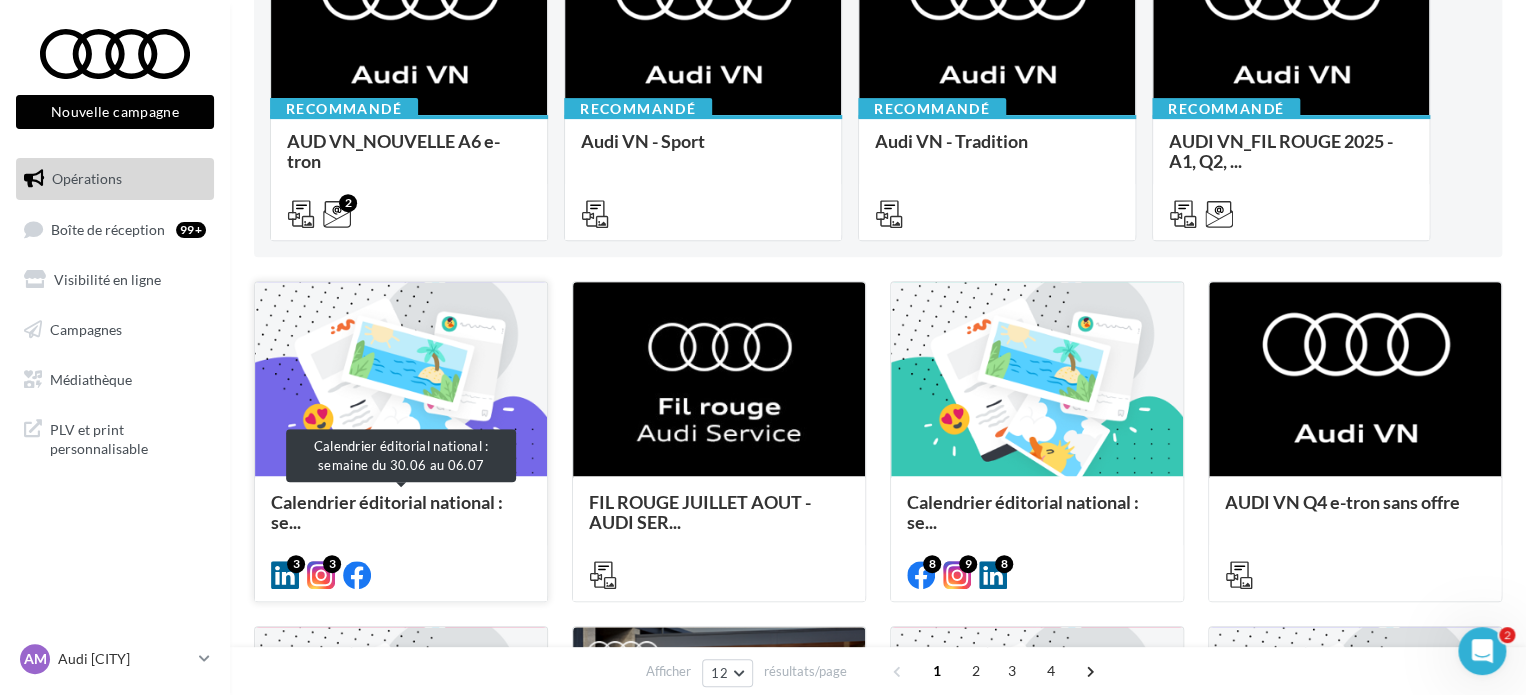 click on "Calendrier éditorial national : se..." at bounding box center (387, 512) 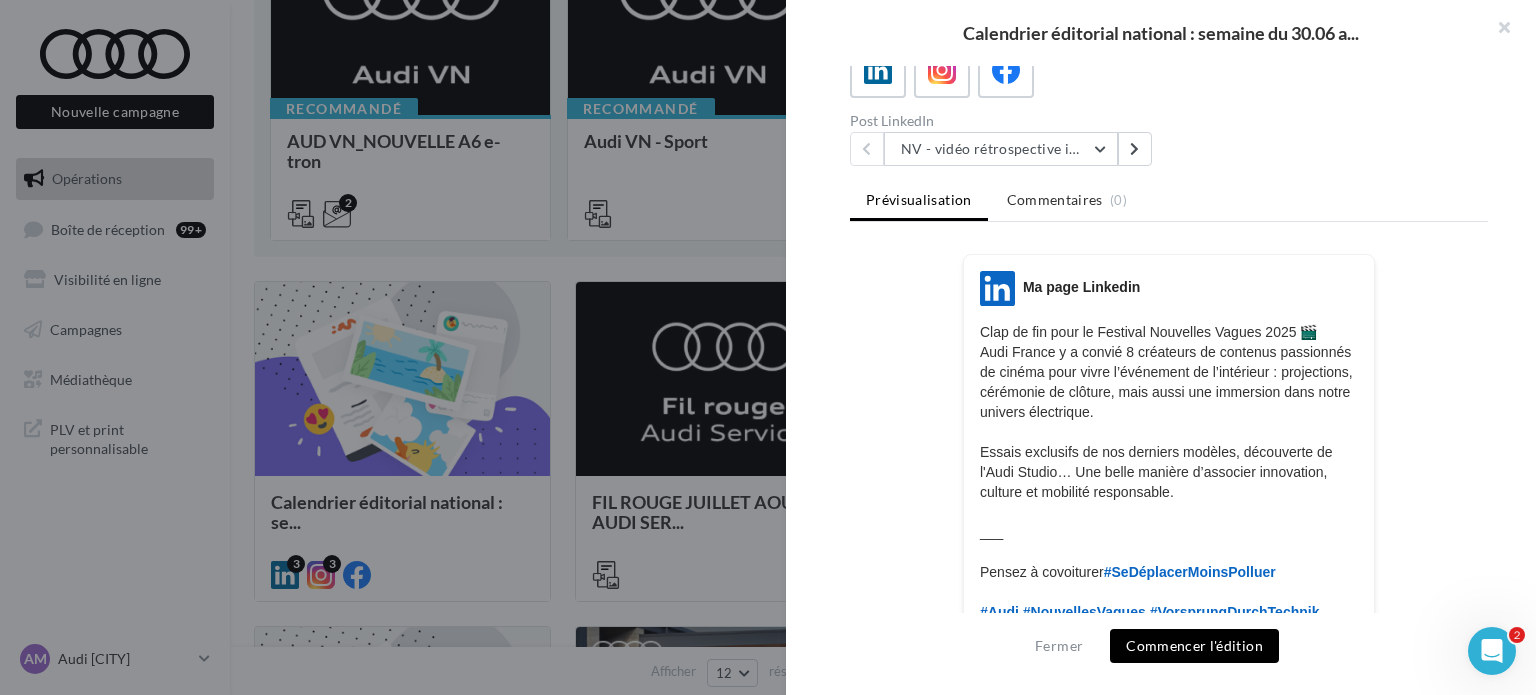scroll, scrollTop: 0, scrollLeft: 0, axis: both 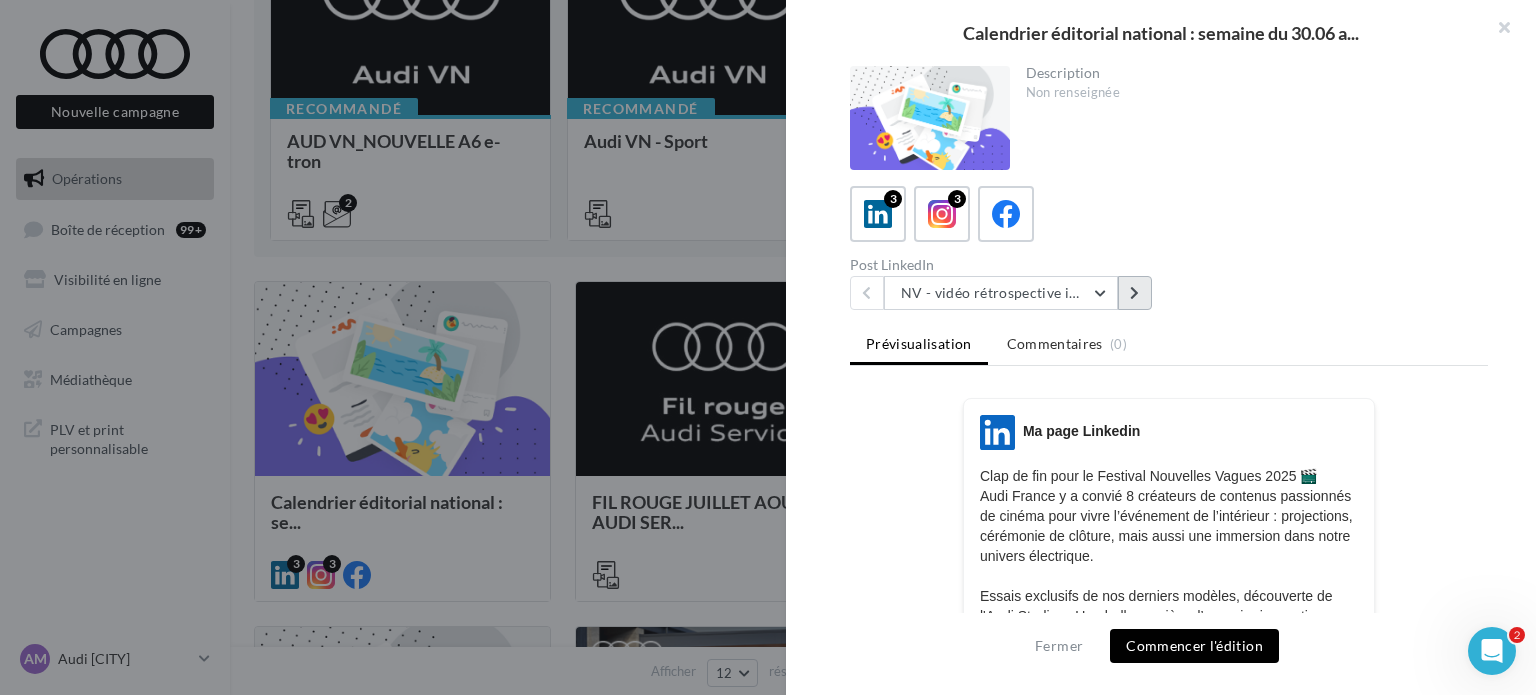 click at bounding box center (1134, 293) 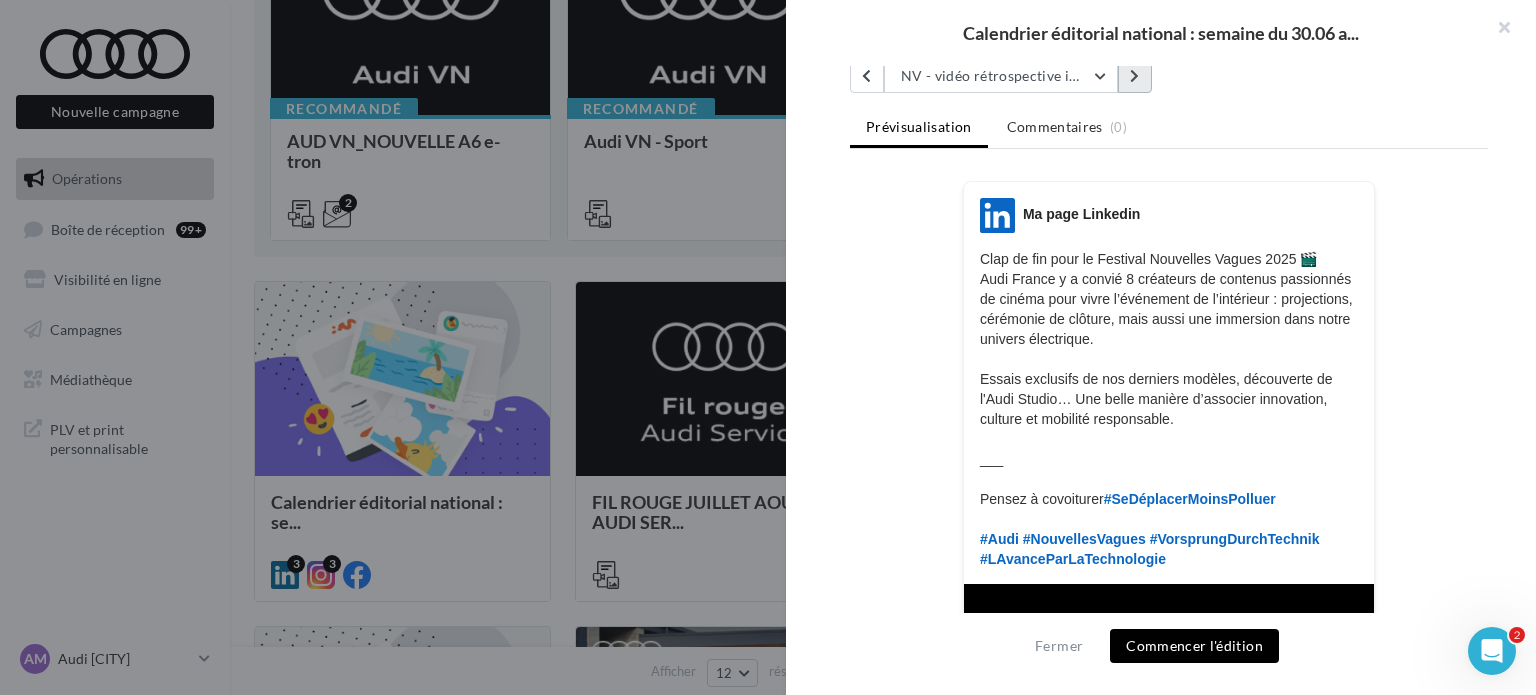 scroll, scrollTop: 216, scrollLeft: 0, axis: vertical 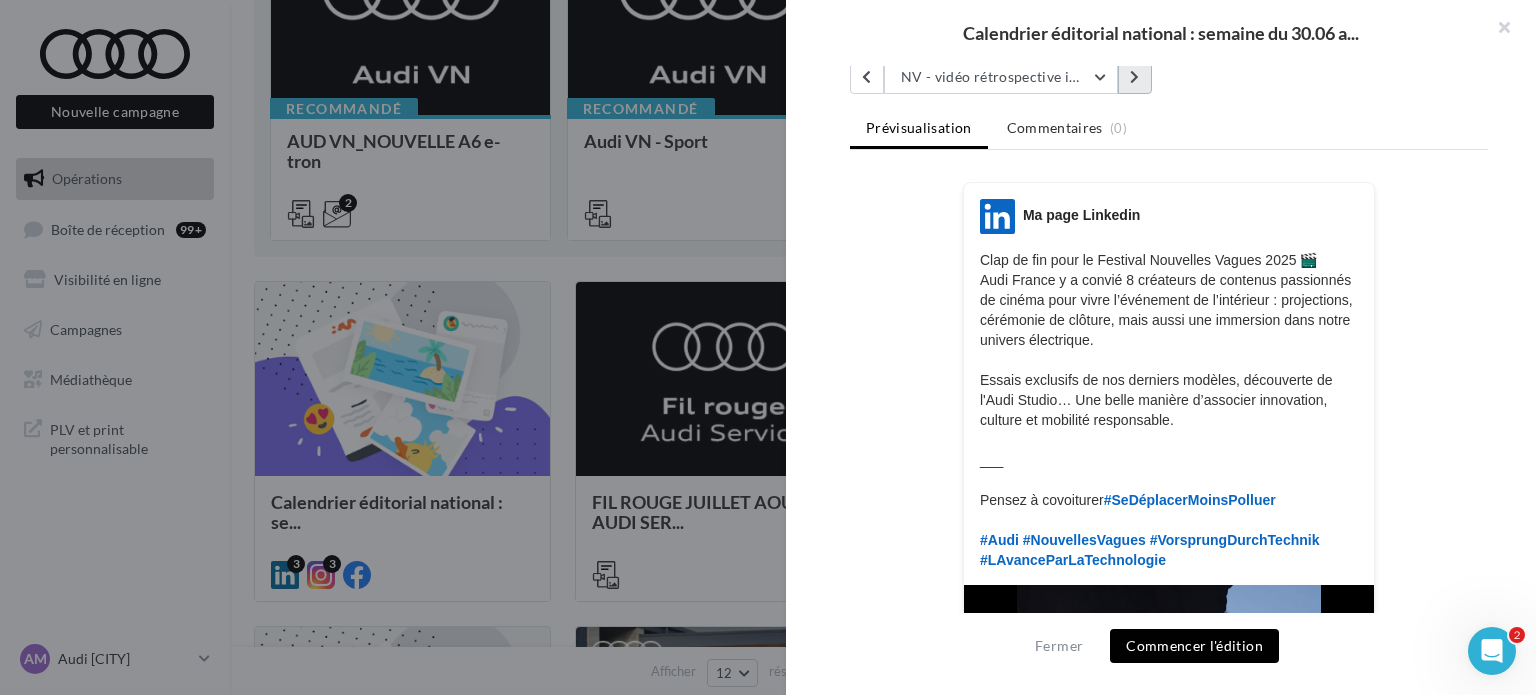 click at bounding box center [1135, 77] 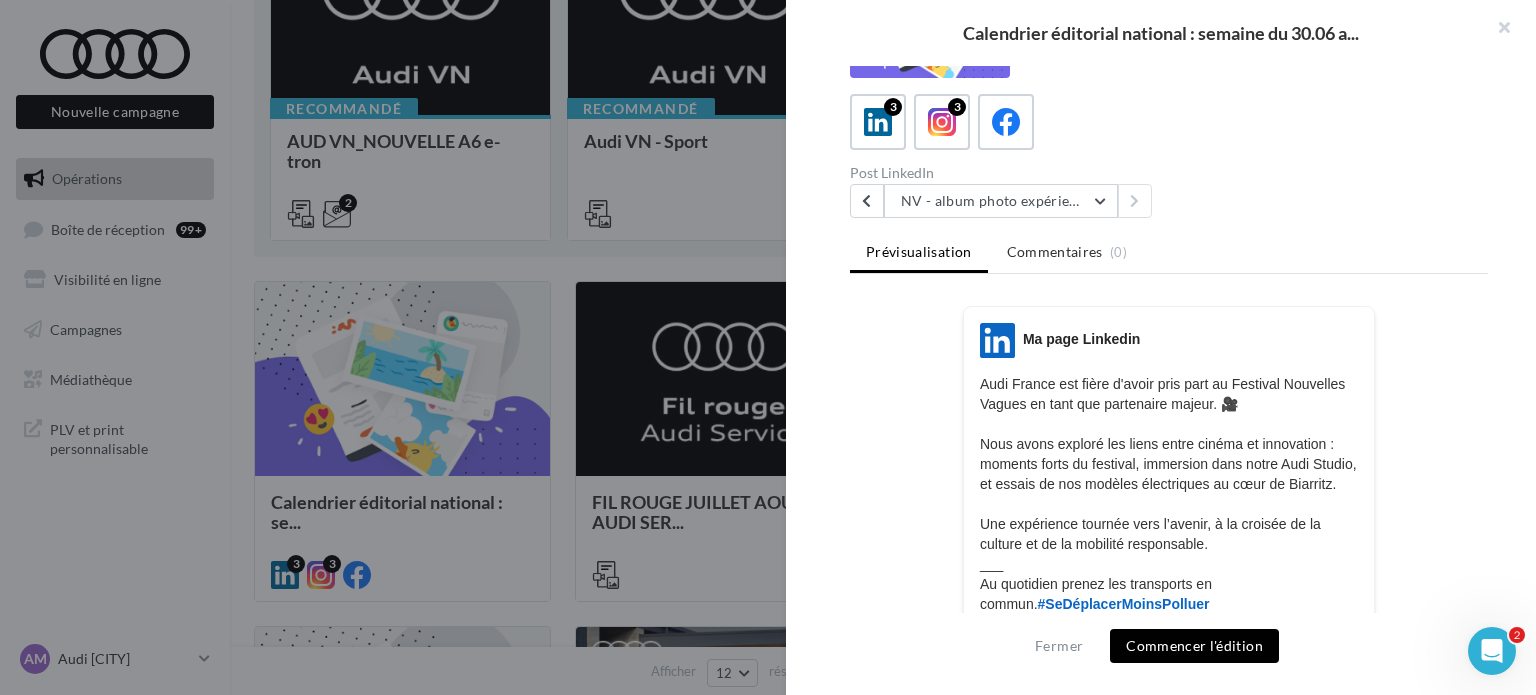 scroll, scrollTop: 0, scrollLeft: 0, axis: both 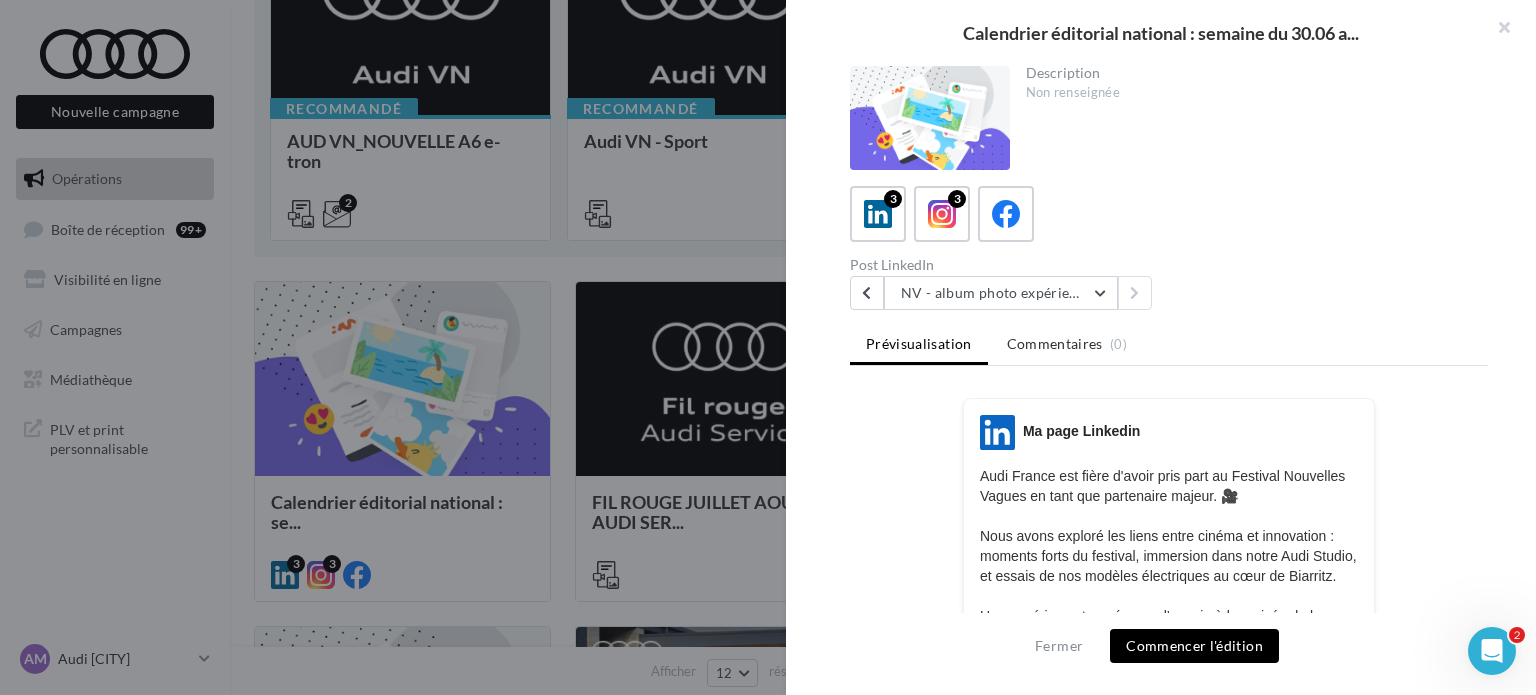 click on "Commencer l'édition" at bounding box center [1194, 646] 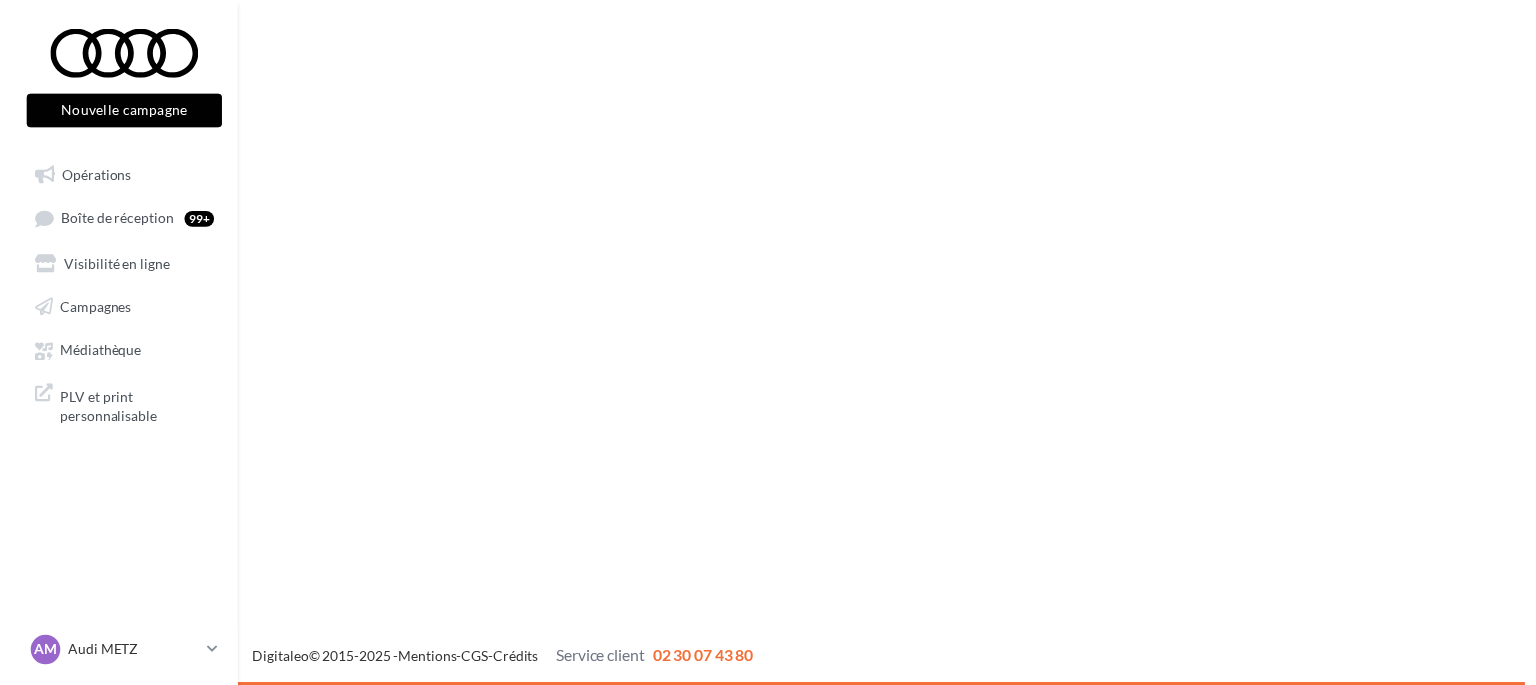 scroll, scrollTop: 0, scrollLeft: 0, axis: both 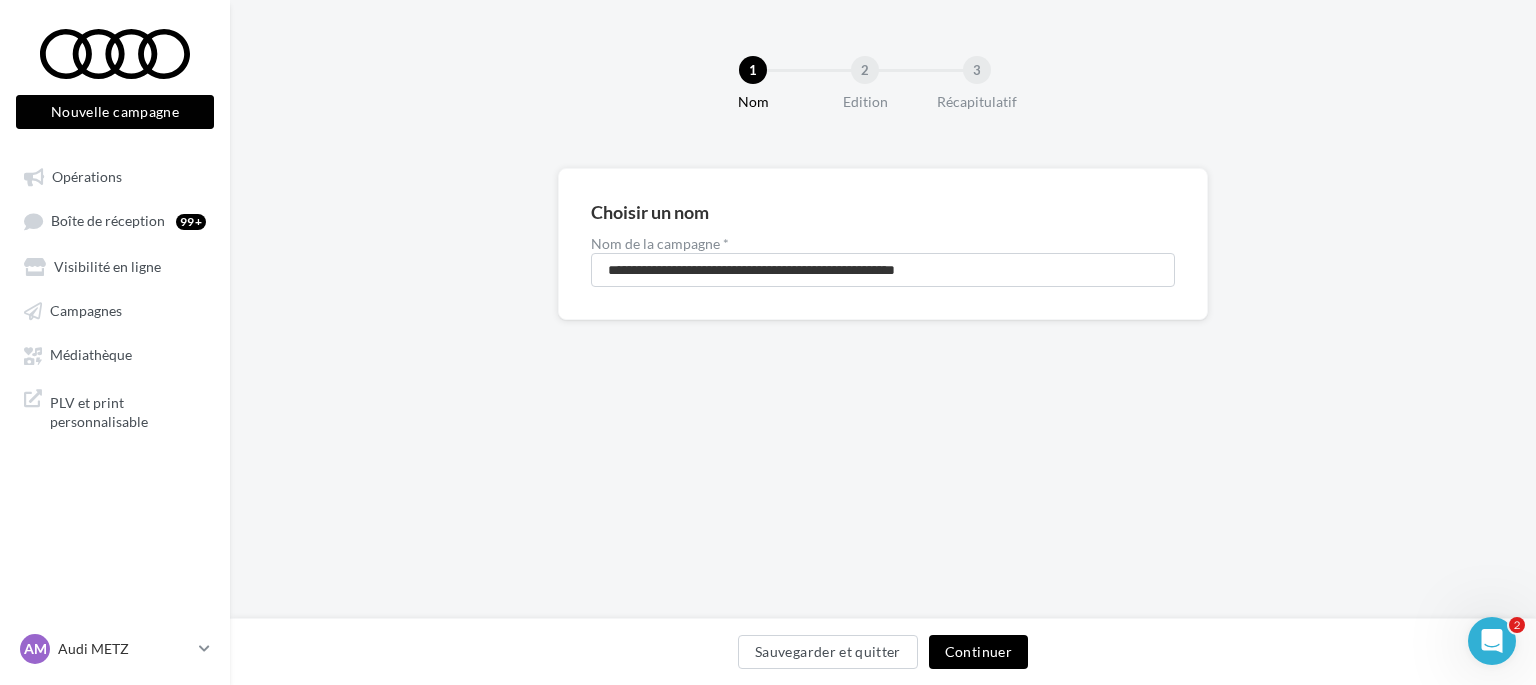 click on "Continuer" at bounding box center (978, 652) 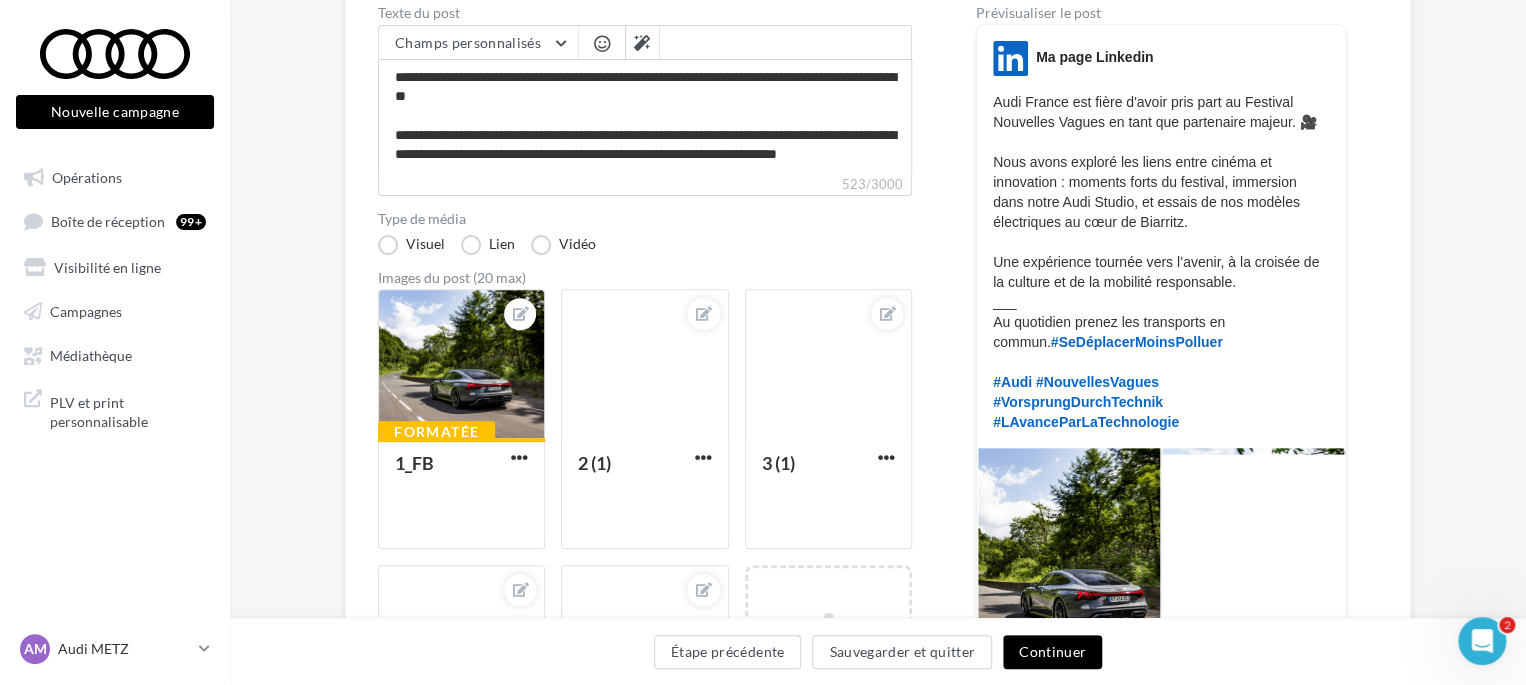 scroll, scrollTop: 200, scrollLeft: 0, axis: vertical 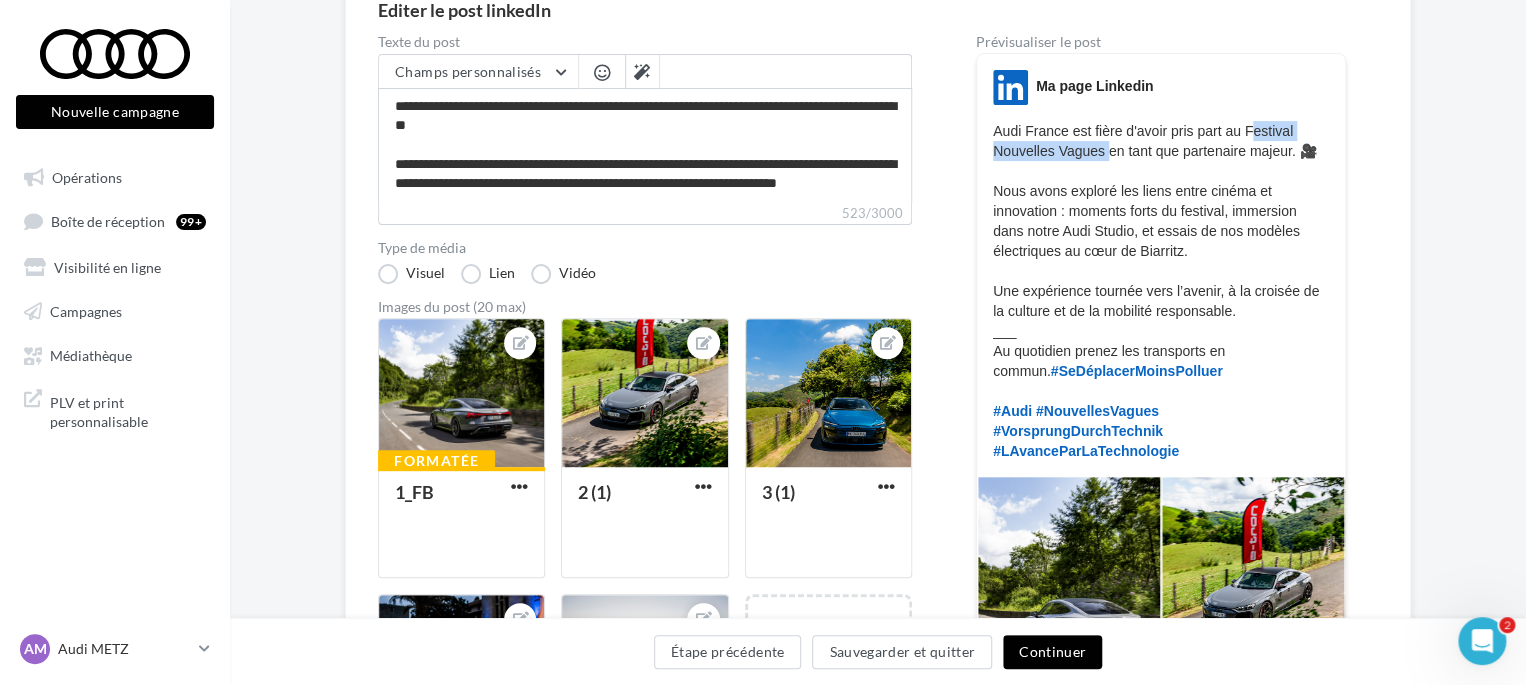 drag, startPoint x: 1251, startPoint y: 131, endPoint x: 1107, endPoint y: 159, distance: 146.69696 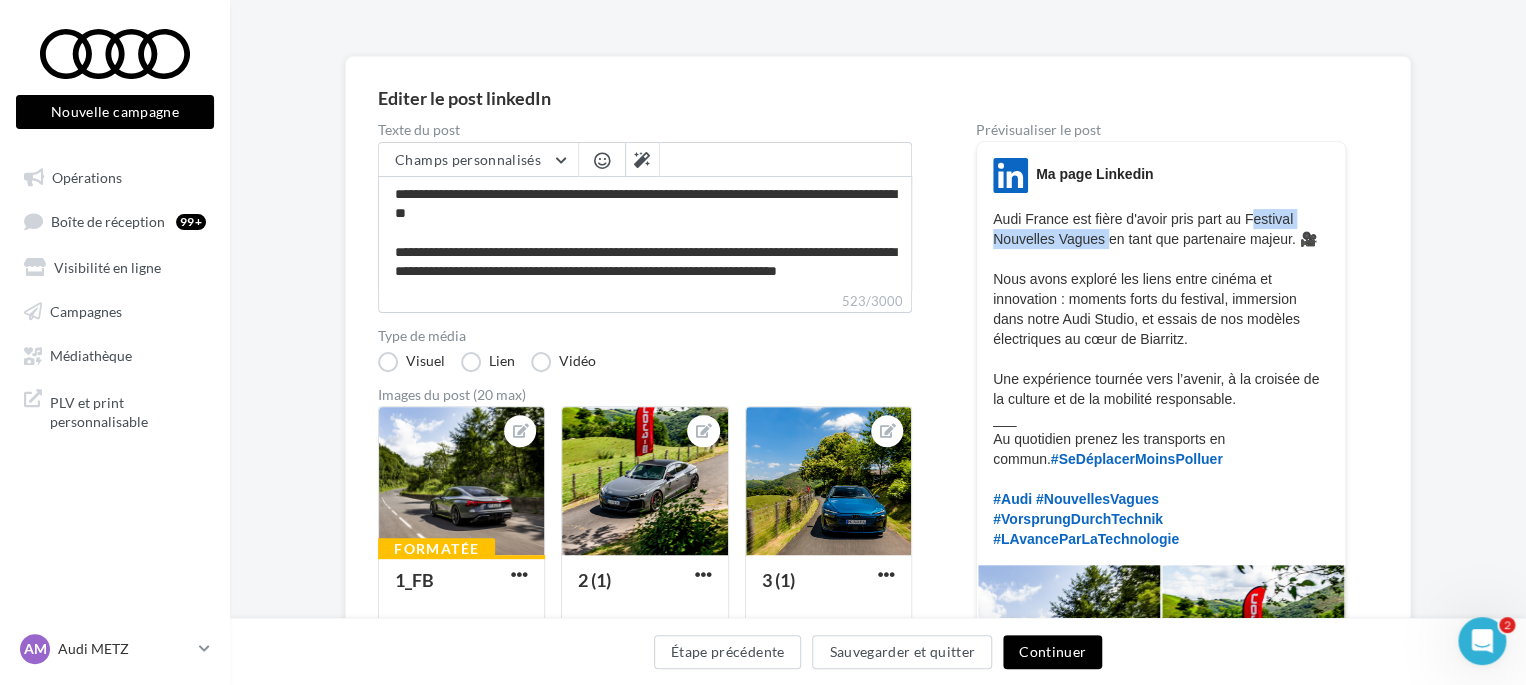 scroll, scrollTop: 0, scrollLeft: 0, axis: both 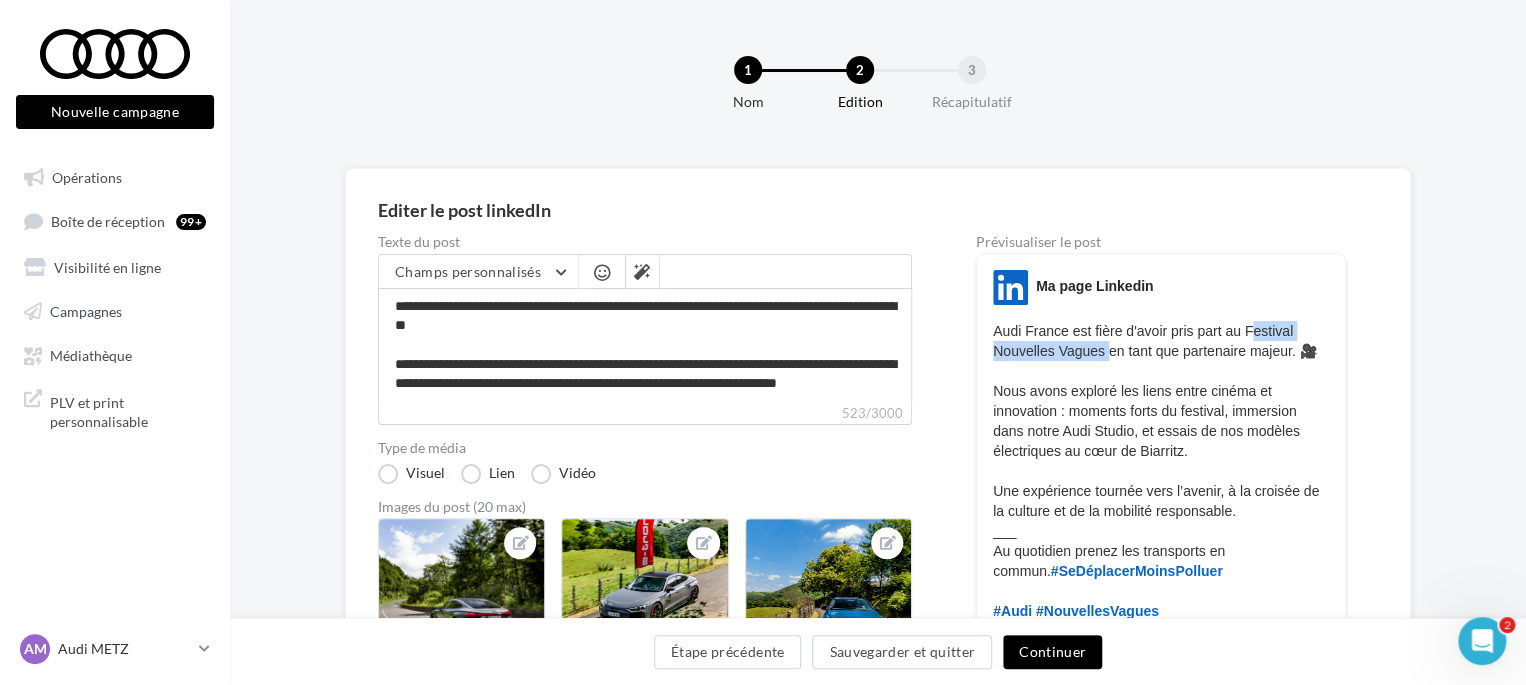 click on "Continuer" at bounding box center (1052, 652) 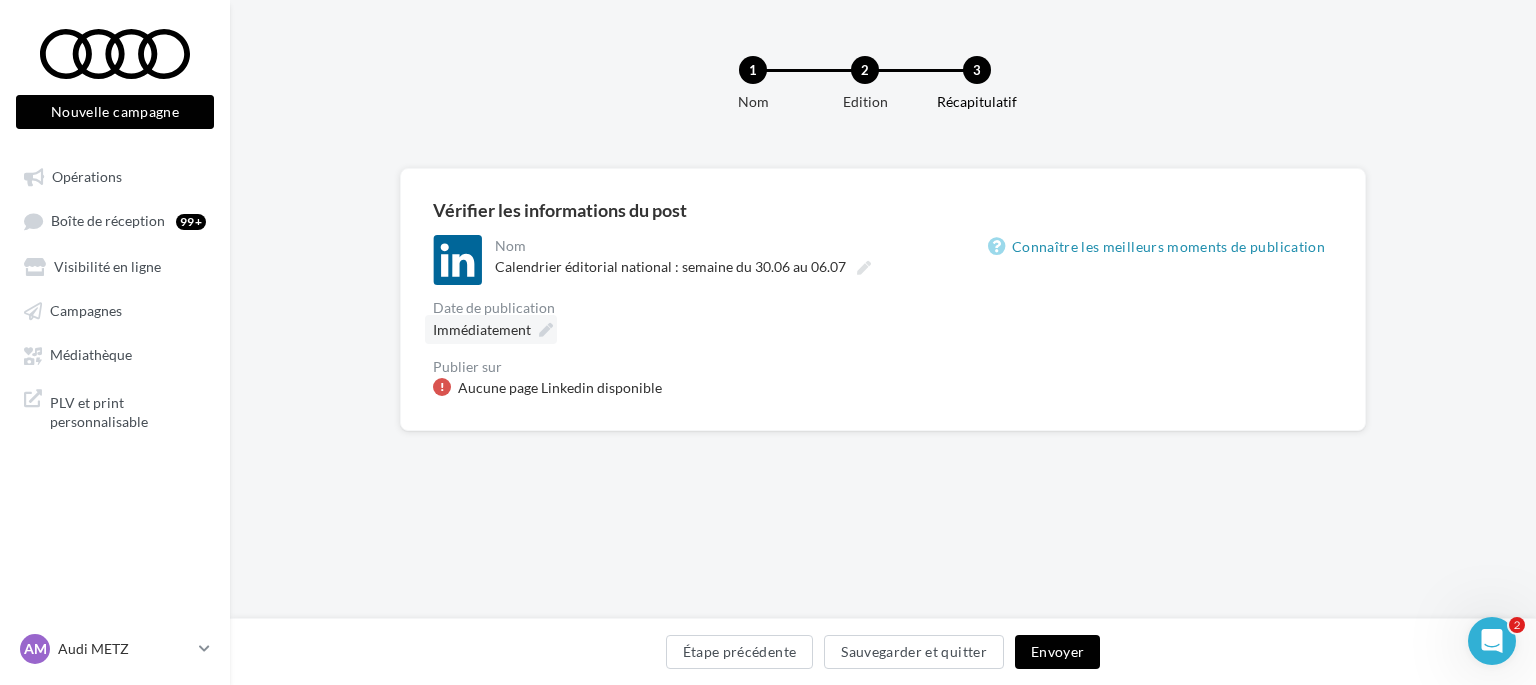 click on "Immédiatement" at bounding box center (482, 329) 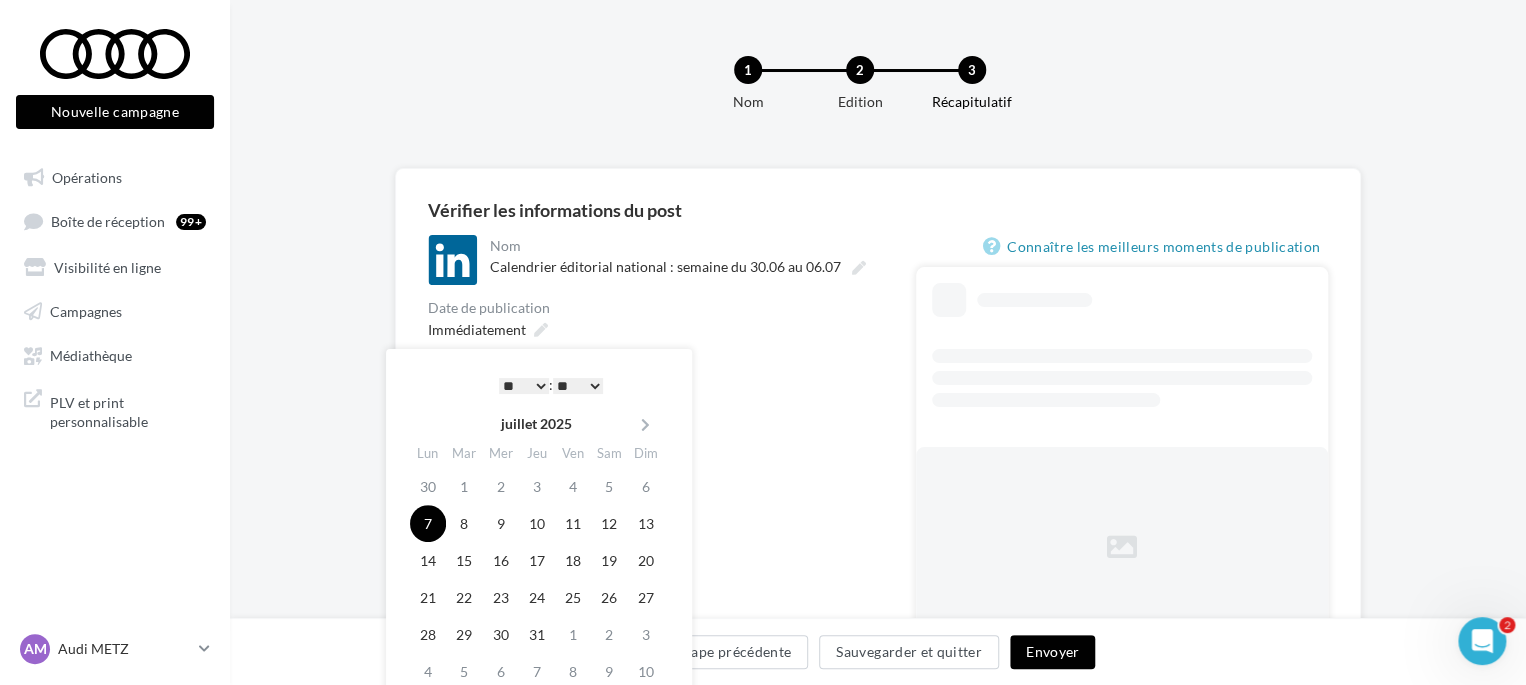 drag, startPoint x: 915, startPoint y: 287, endPoint x: 976, endPoint y: 262, distance: 65.9242 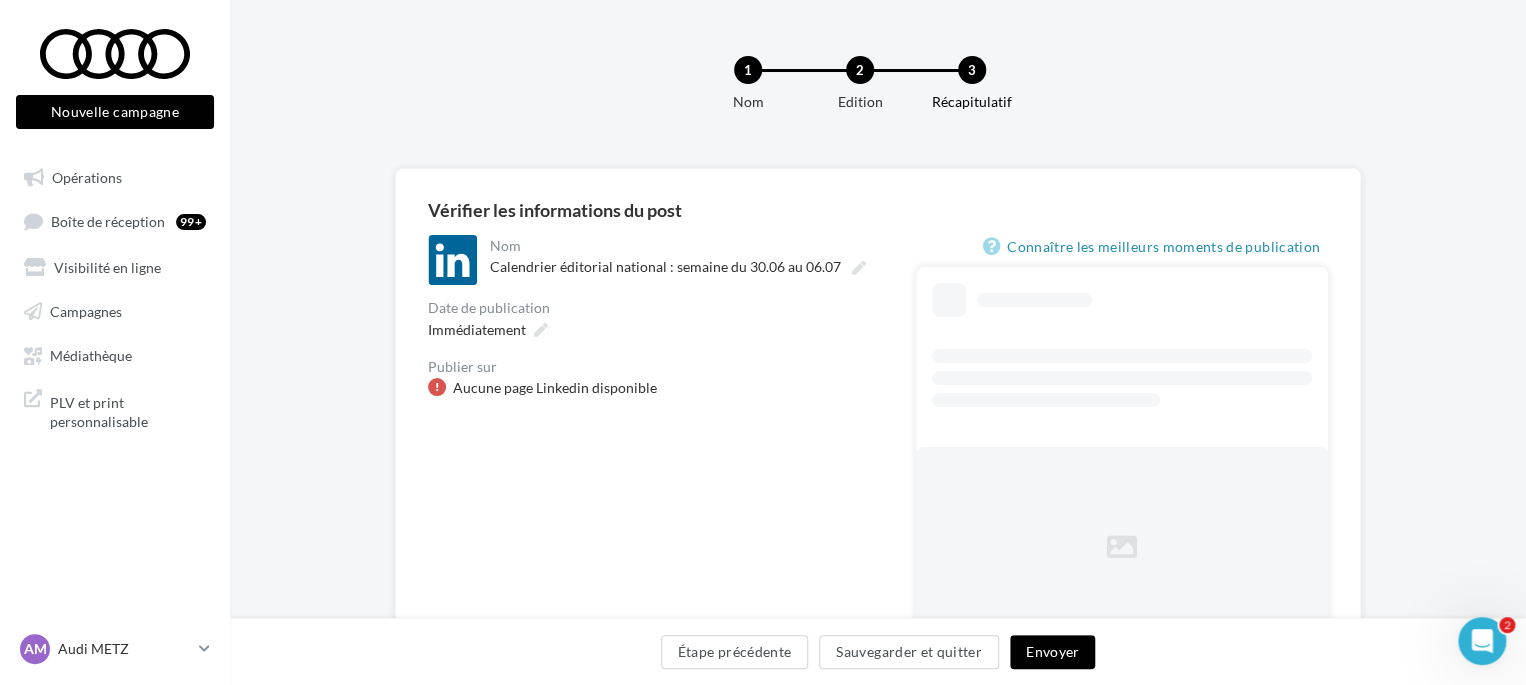 click on "Aucune page Linkedin disponible" at bounding box center [555, 388] 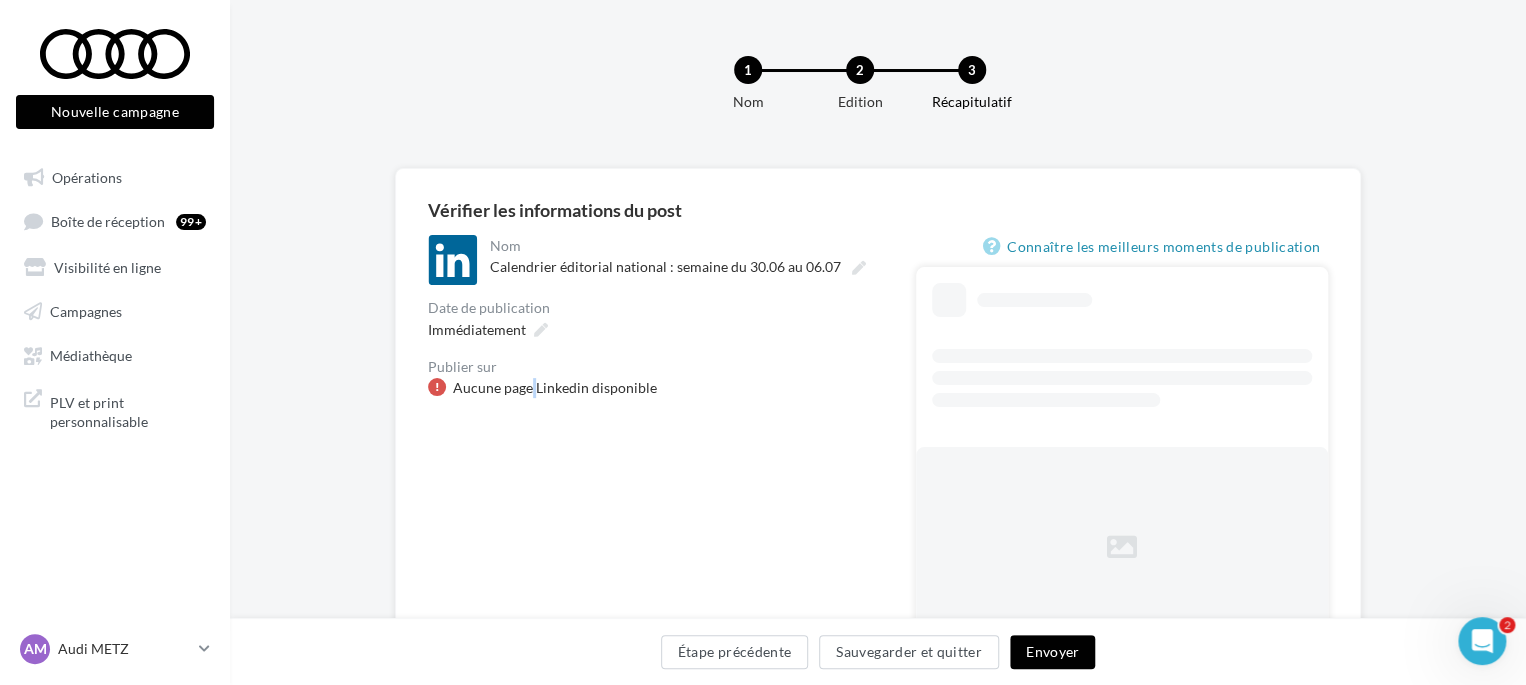 click on "Aucune page Linkedin disponible" at bounding box center [555, 388] 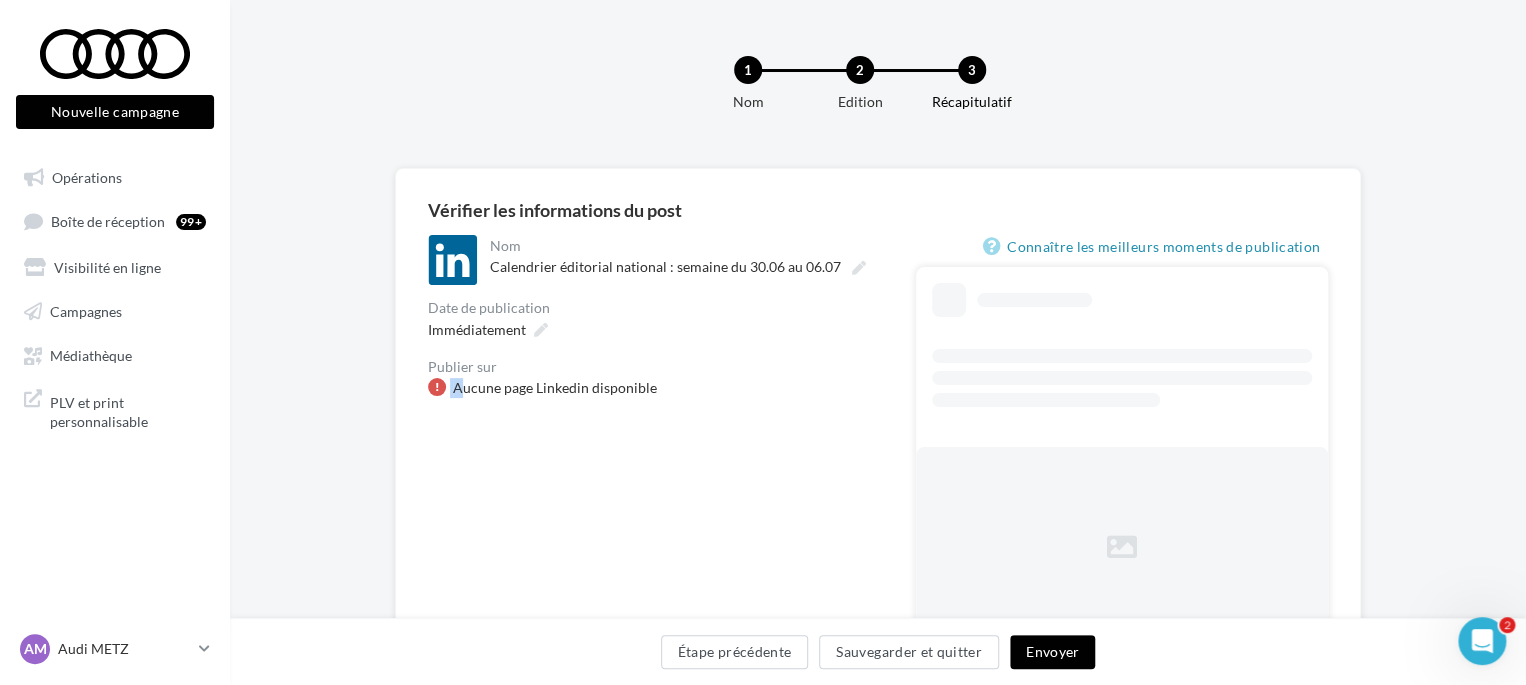 click on "Aucune page Linkedin disponible" at bounding box center (555, 388) 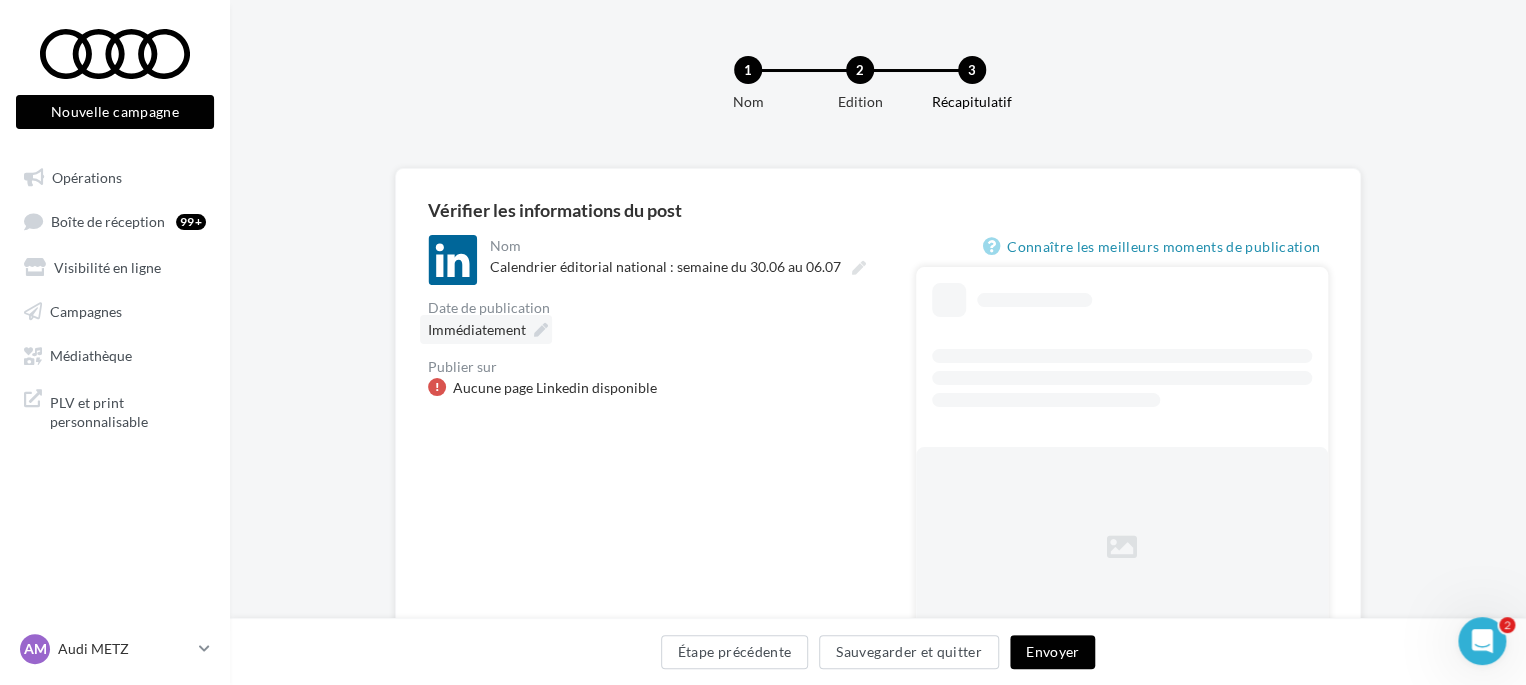click on "Immédiatement" at bounding box center (486, 329) 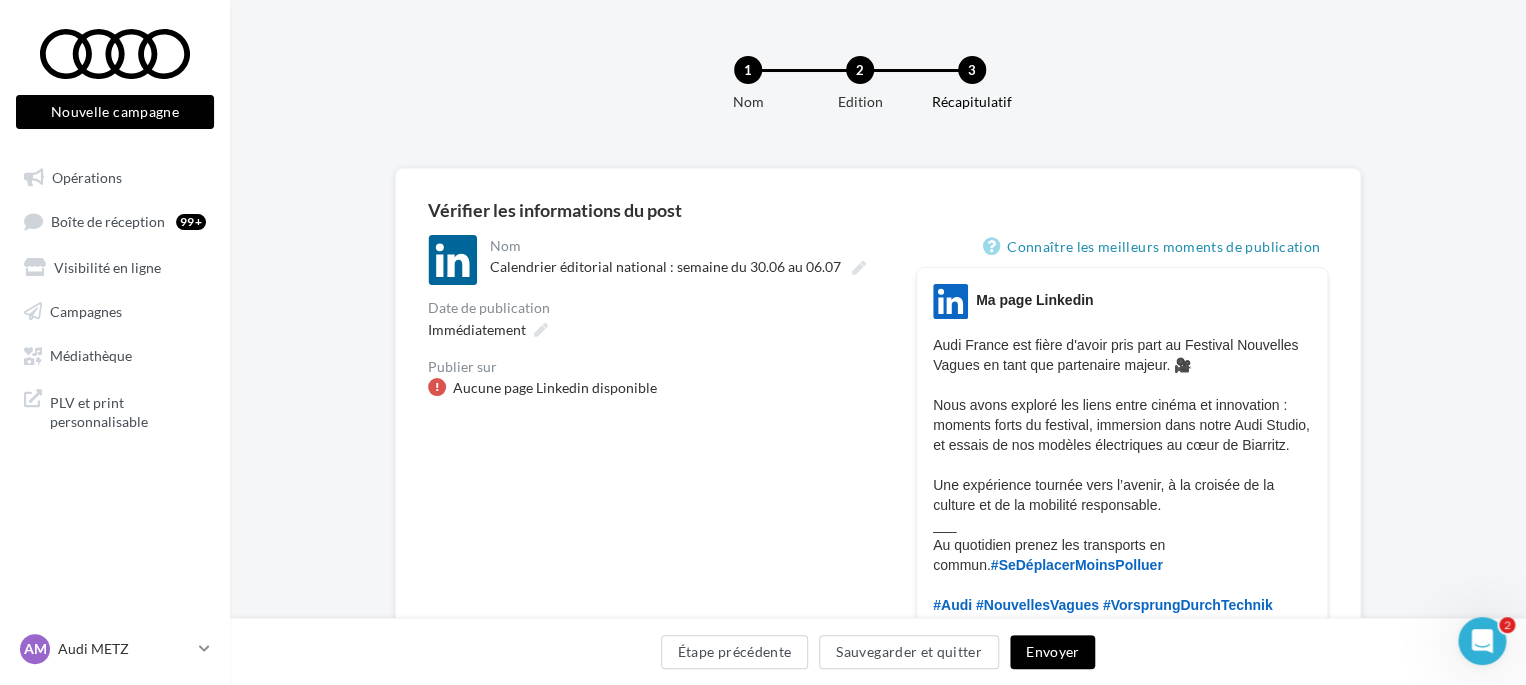 click on "Aucune page Linkedin disponible" at bounding box center (656, 388) 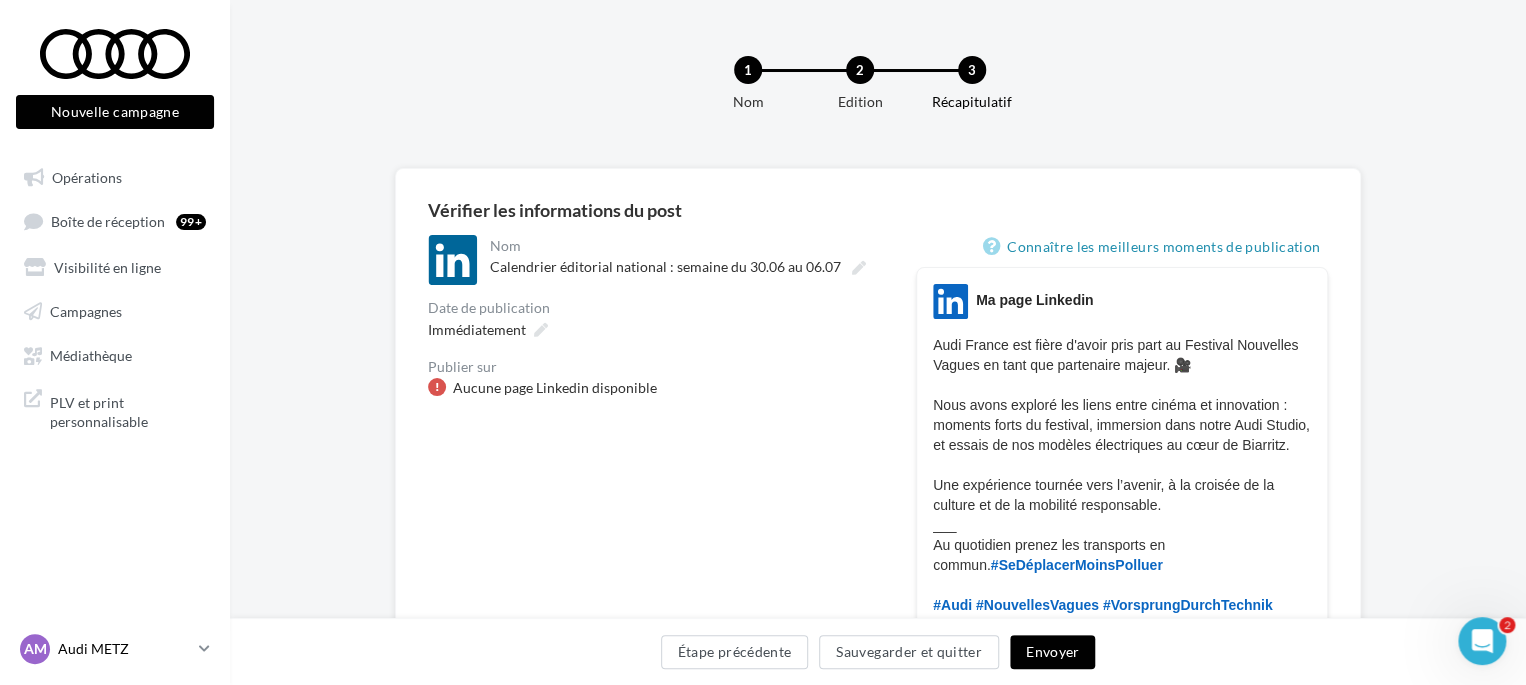 click on "AM     Audi METZ   audi-metz-jleh" at bounding box center (105, 649) 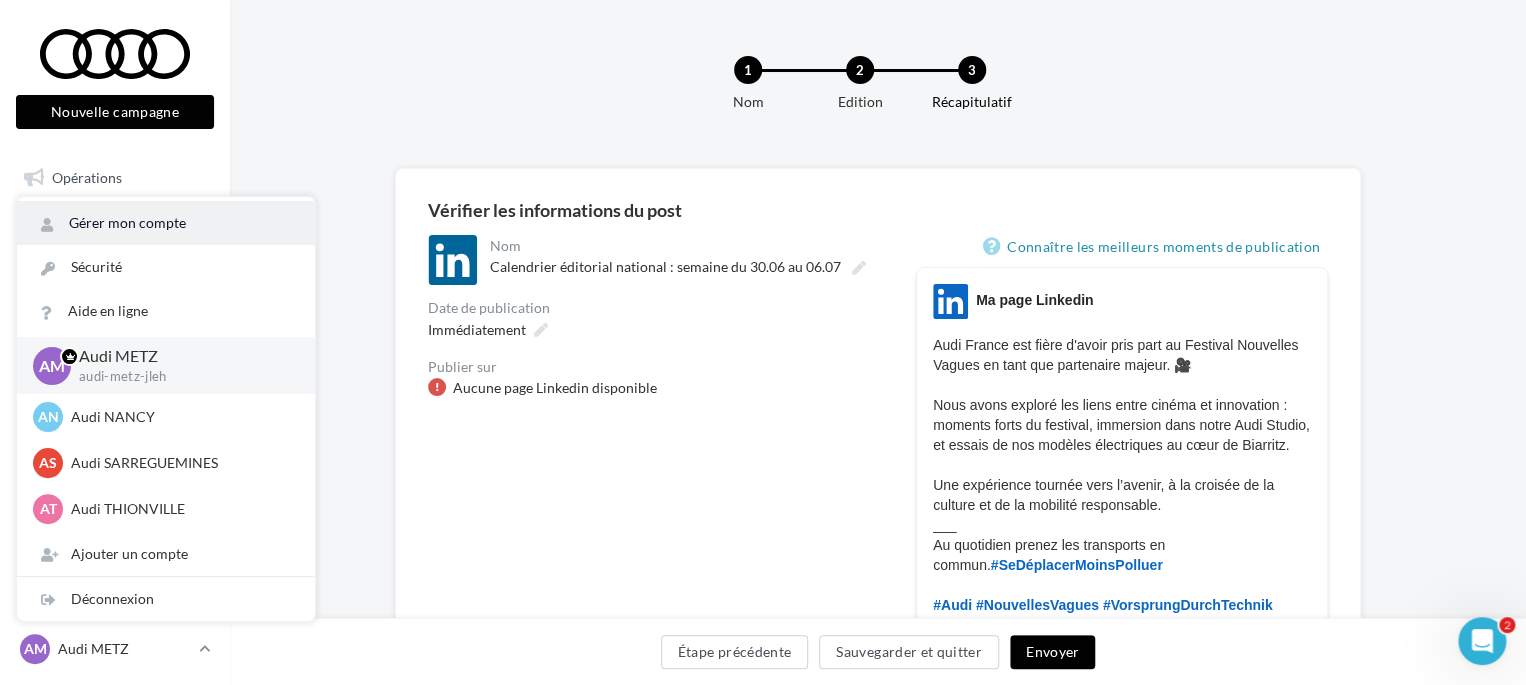 click on "Gérer mon compte" at bounding box center [166, 223] 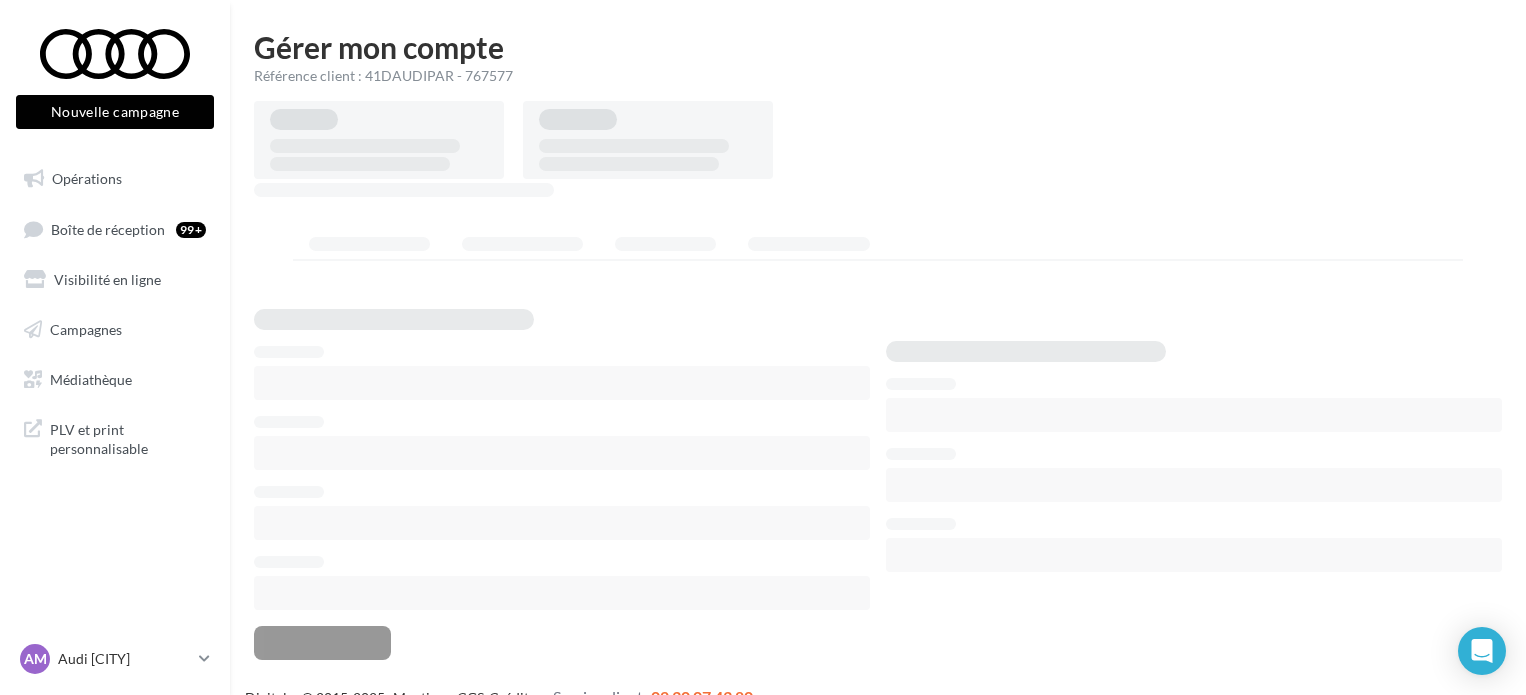 scroll, scrollTop: 0, scrollLeft: 0, axis: both 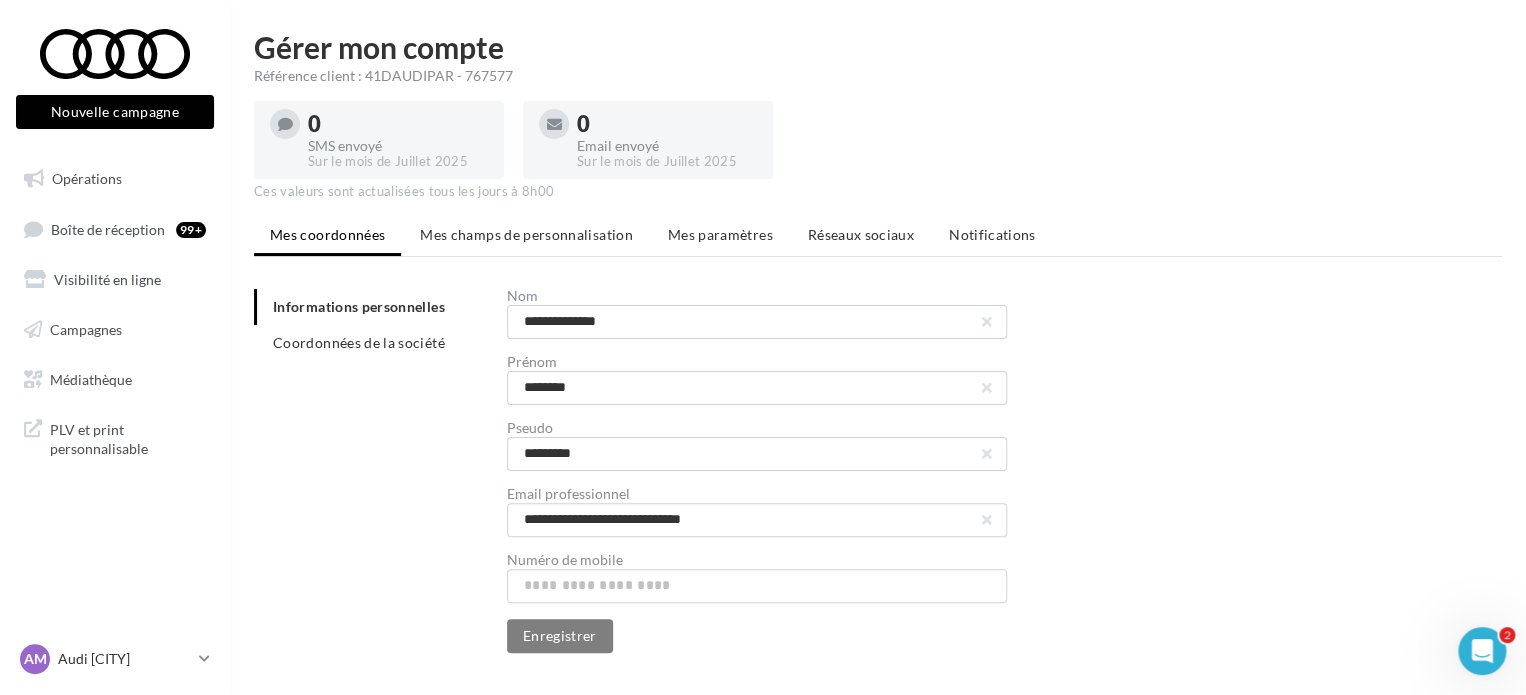 click on "Réseaux sociaux" at bounding box center (327, 234) 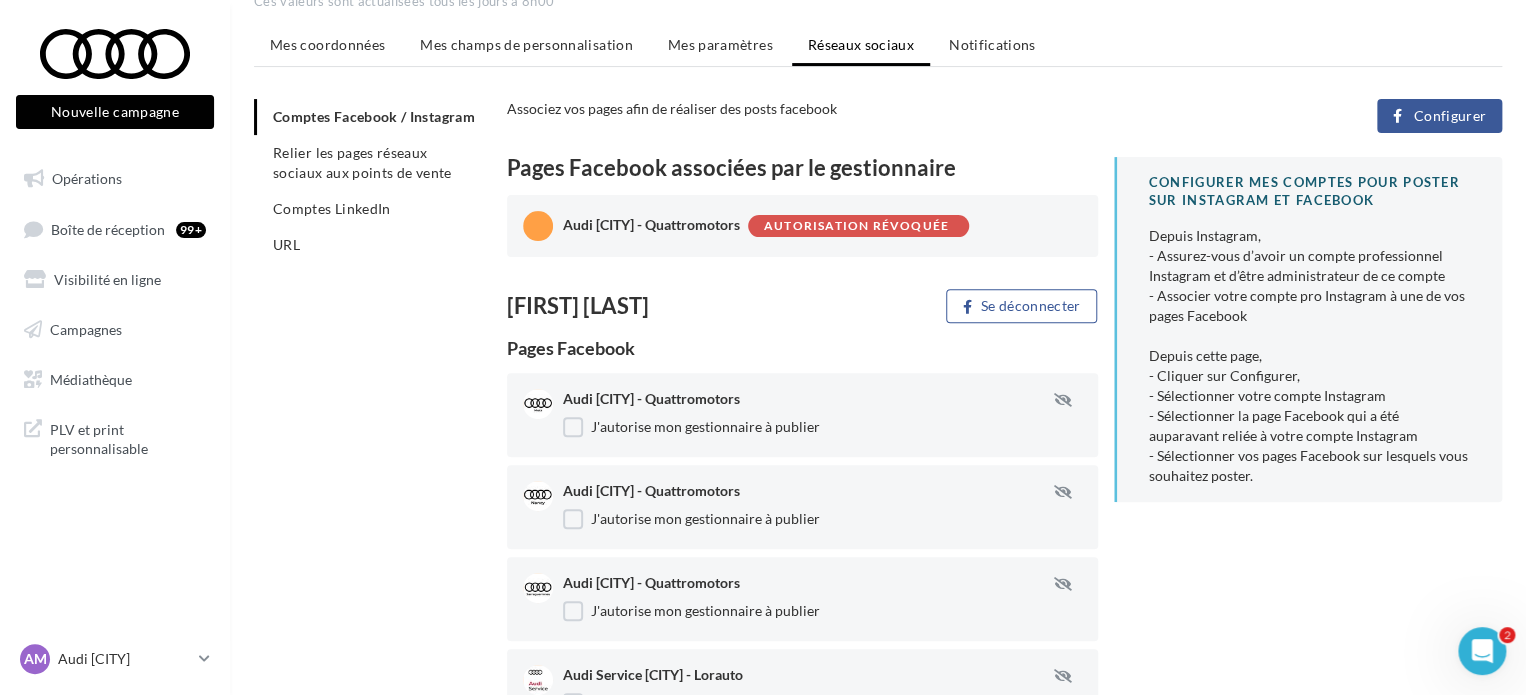 scroll, scrollTop: 200, scrollLeft: 0, axis: vertical 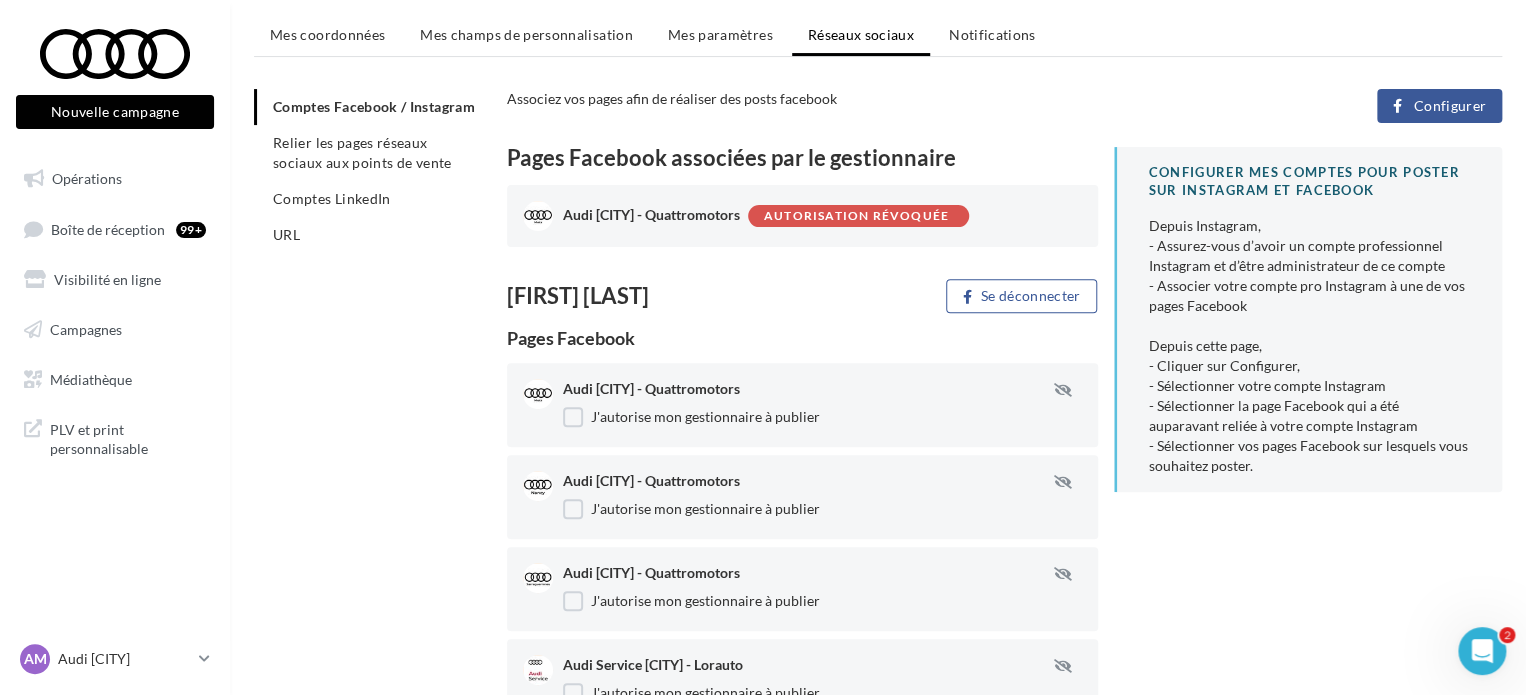 click on "Configurer" at bounding box center (1449, 106) 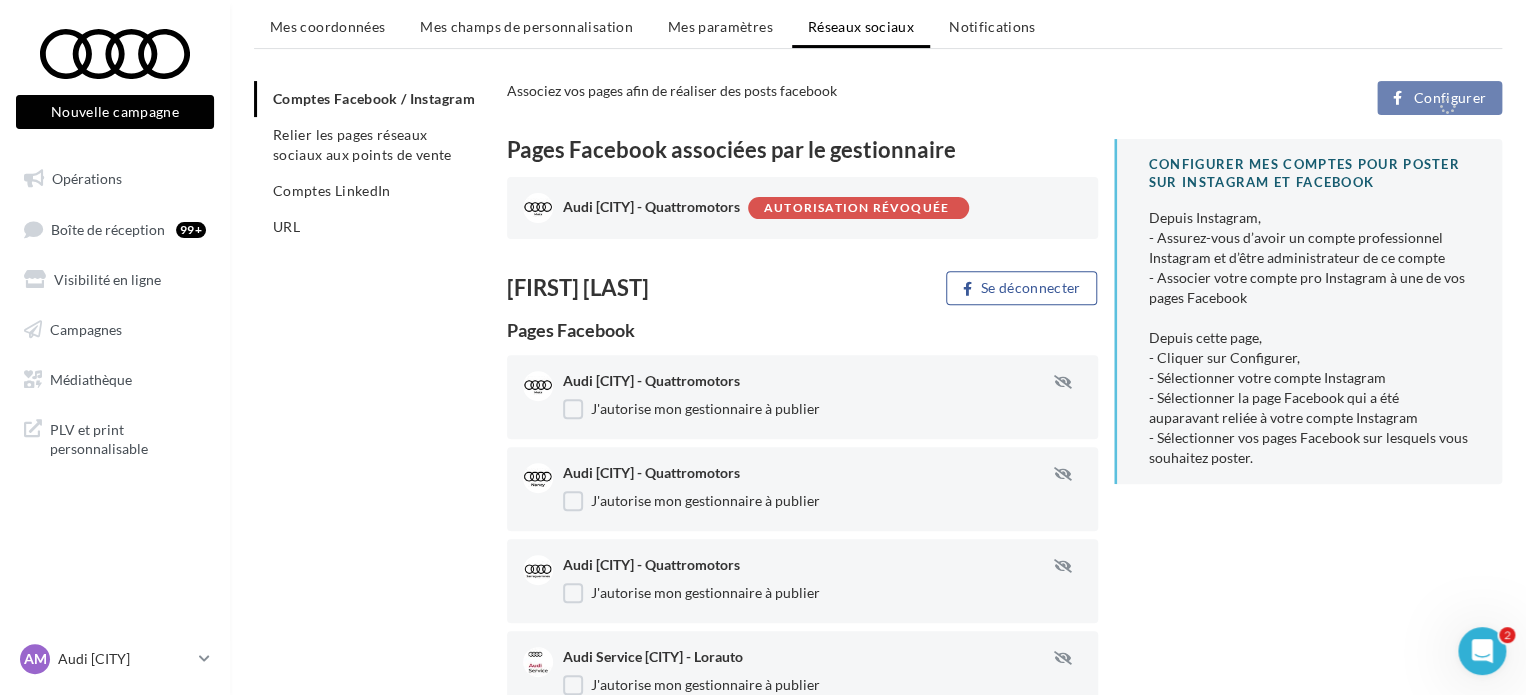 scroll, scrollTop: 200, scrollLeft: 0, axis: vertical 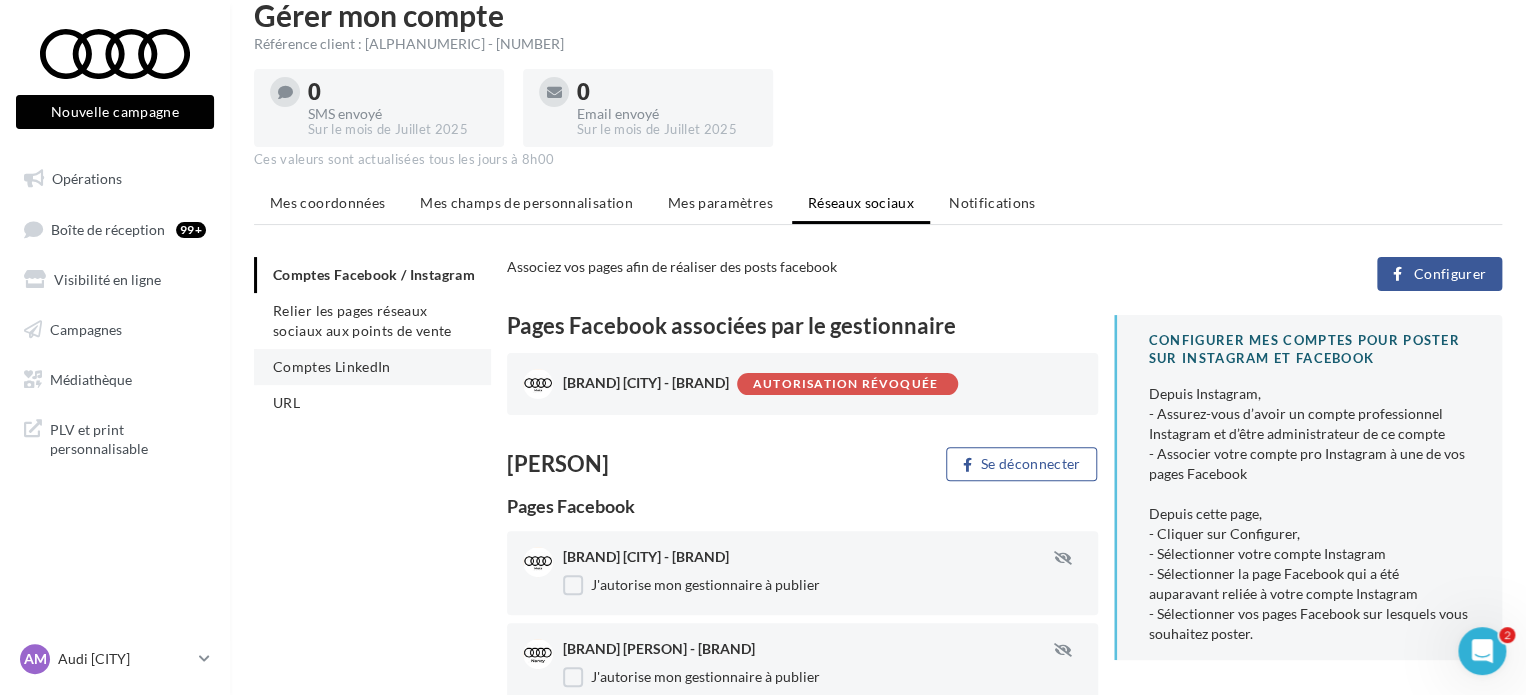 click on "Comptes LinkedIn" at bounding box center [372, 367] 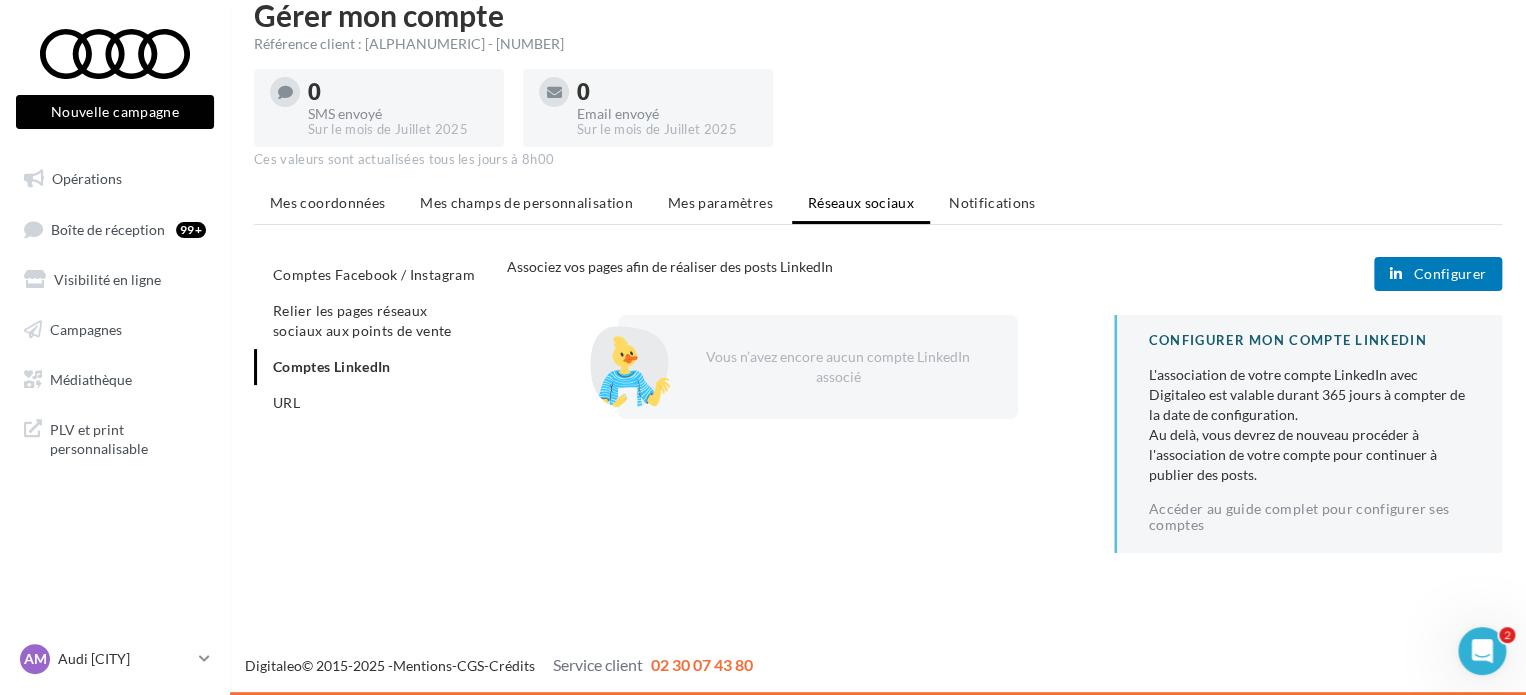 click on "Configurer" at bounding box center [1438, 274] 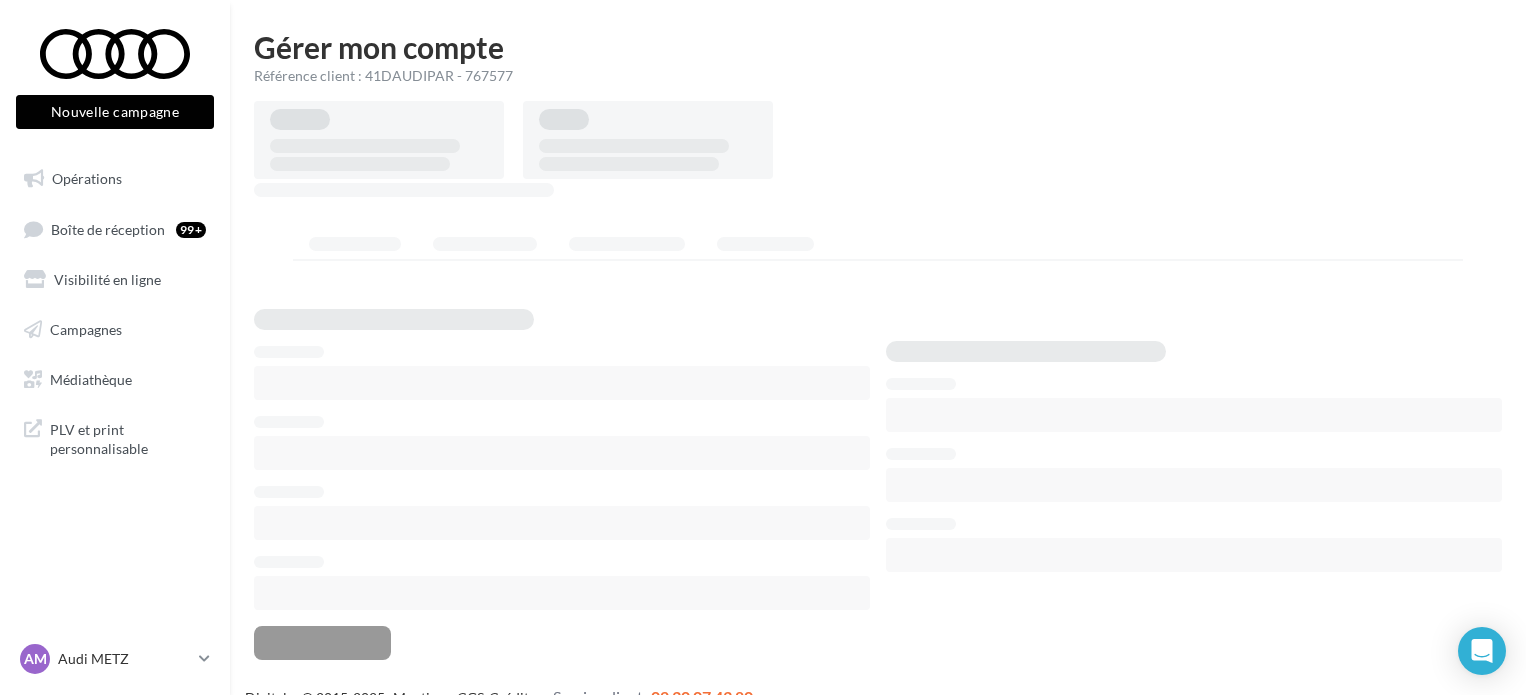 scroll, scrollTop: 0, scrollLeft: 0, axis: both 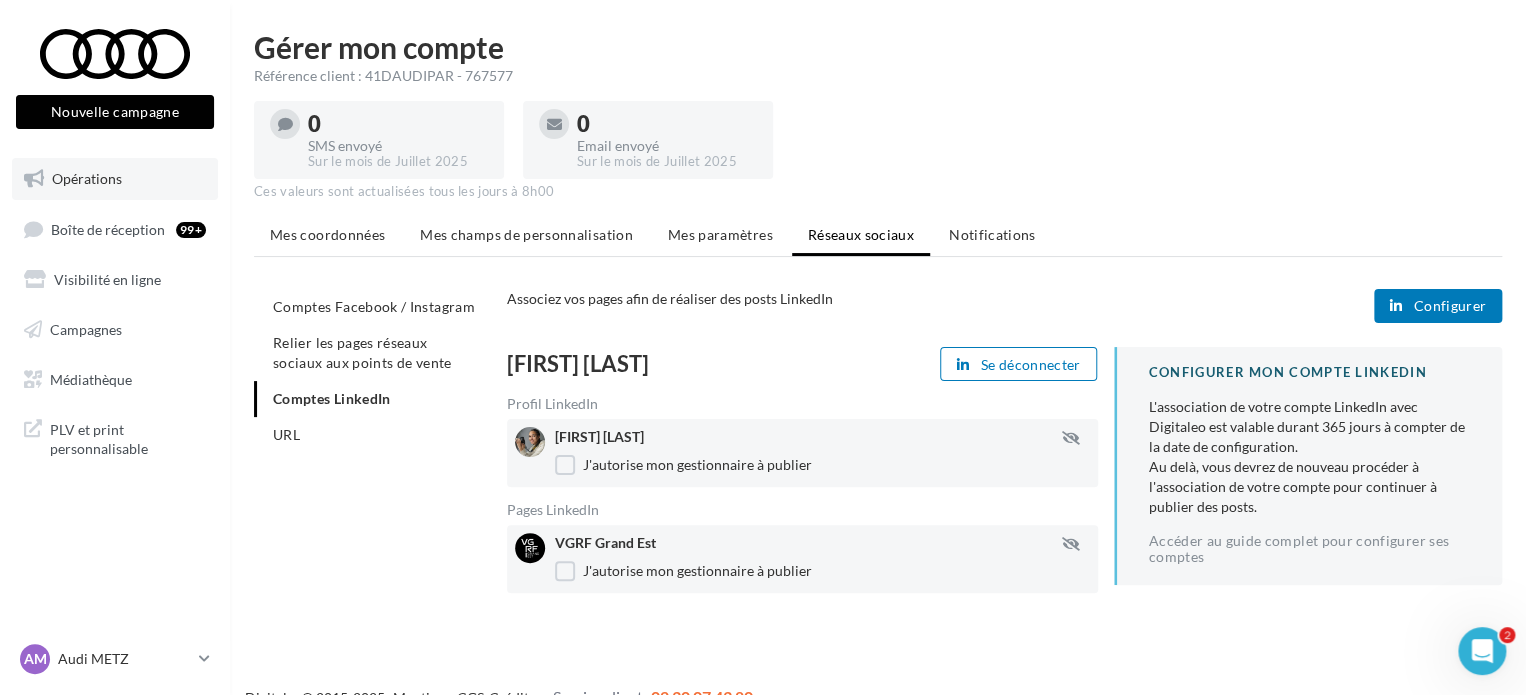 click on "Opérations" at bounding box center (115, 179) 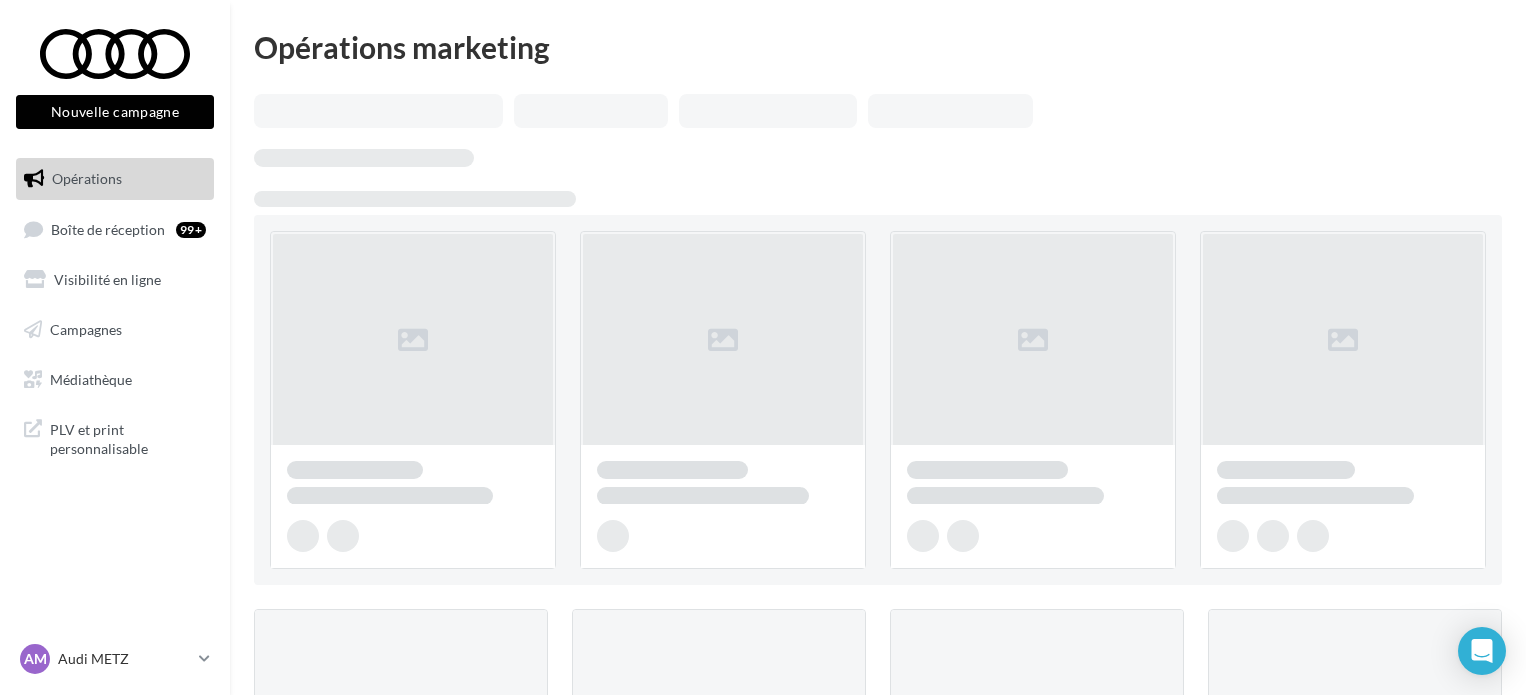 scroll, scrollTop: 0, scrollLeft: 0, axis: both 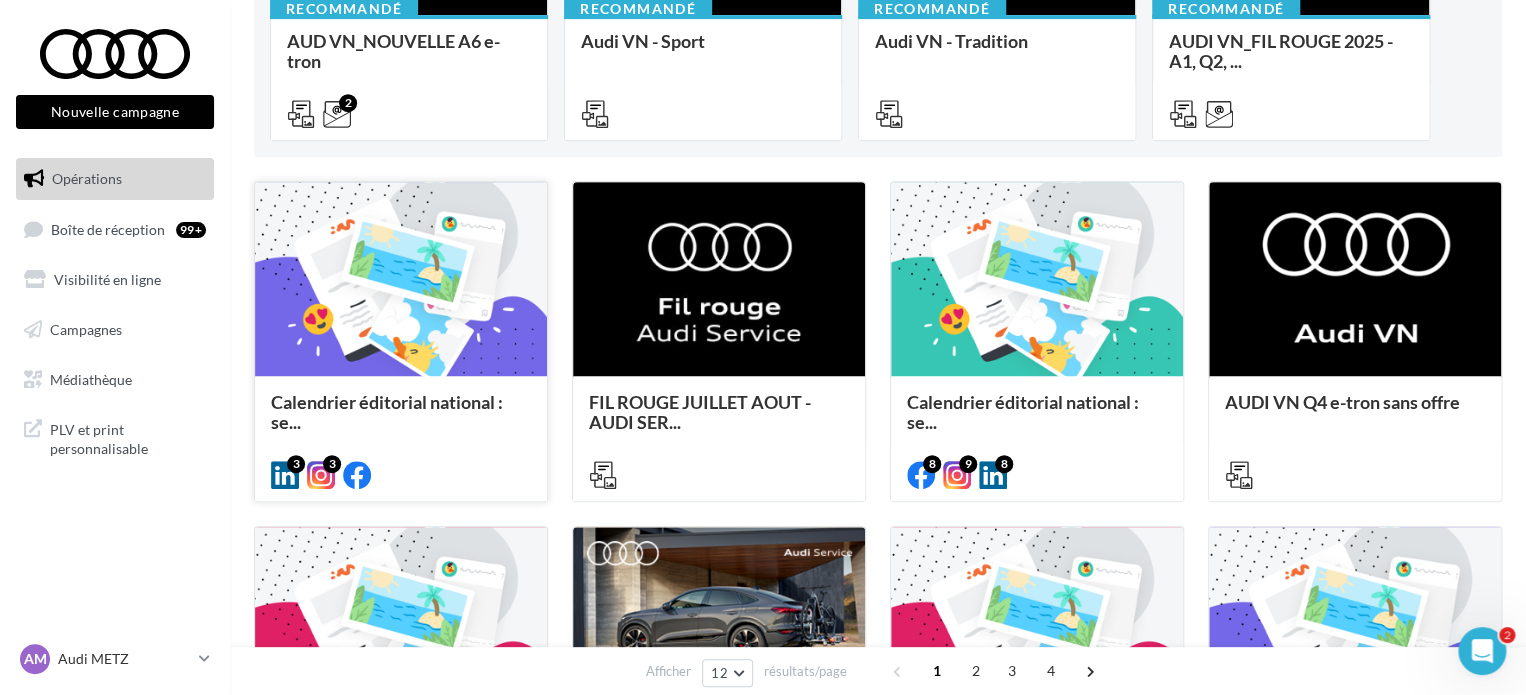 click at bounding box center (401, 280) 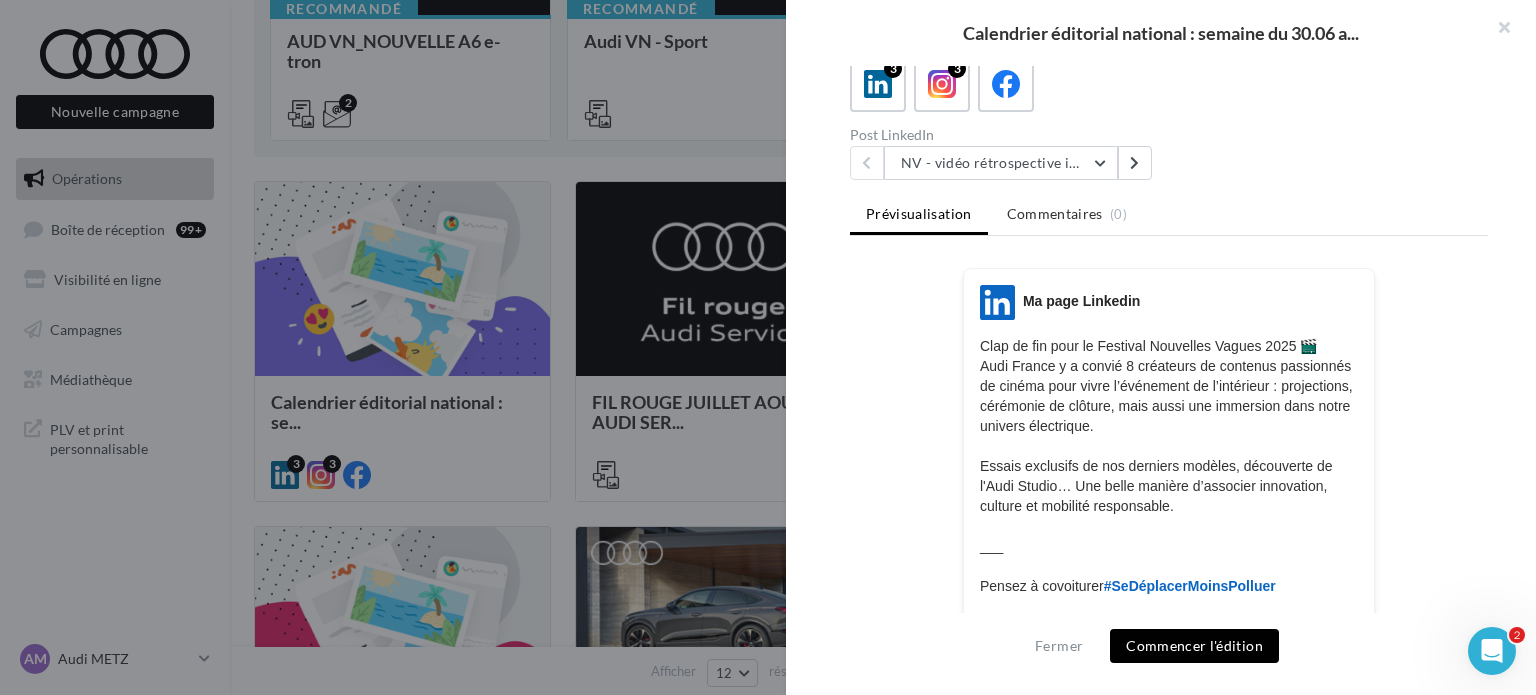 scroll, scrollTop: 100, scrollLeft: 0, axis: vertical 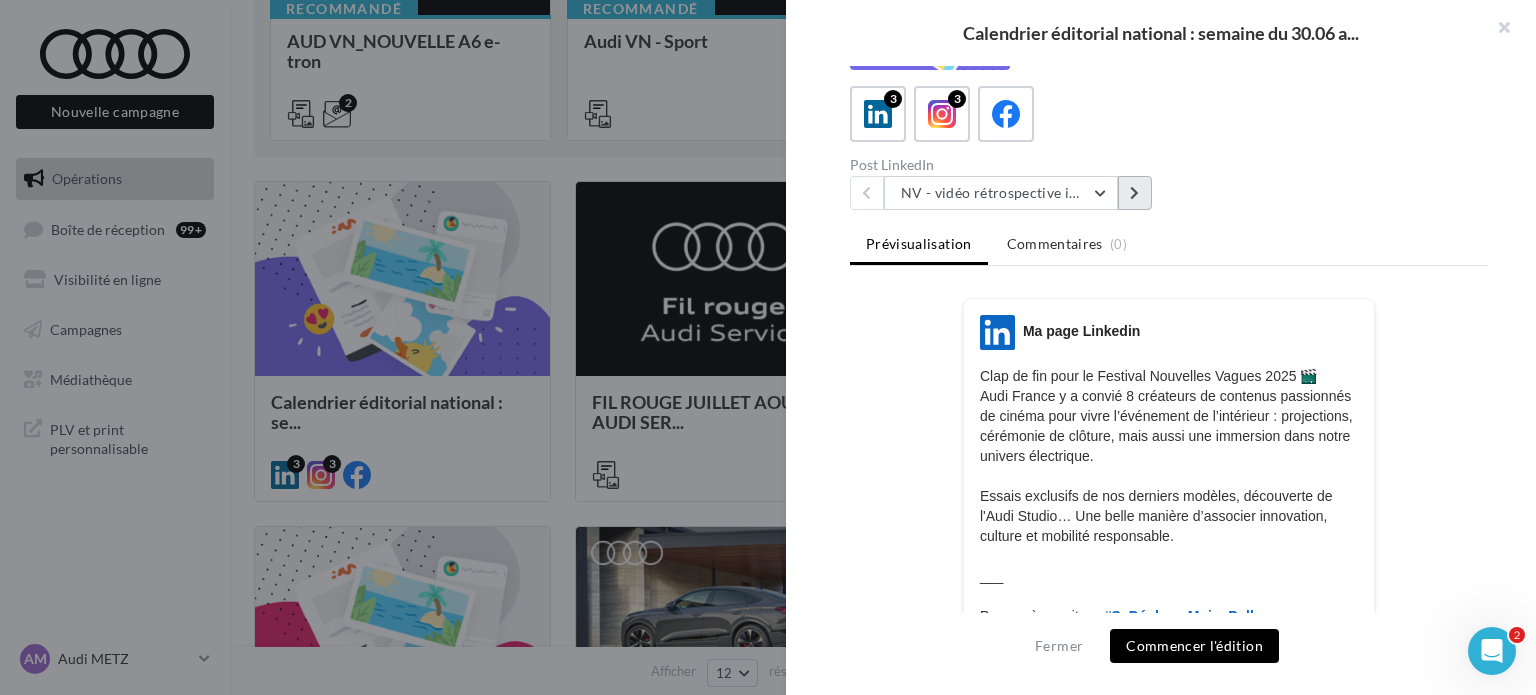 click at bounding box center (1135, 193) 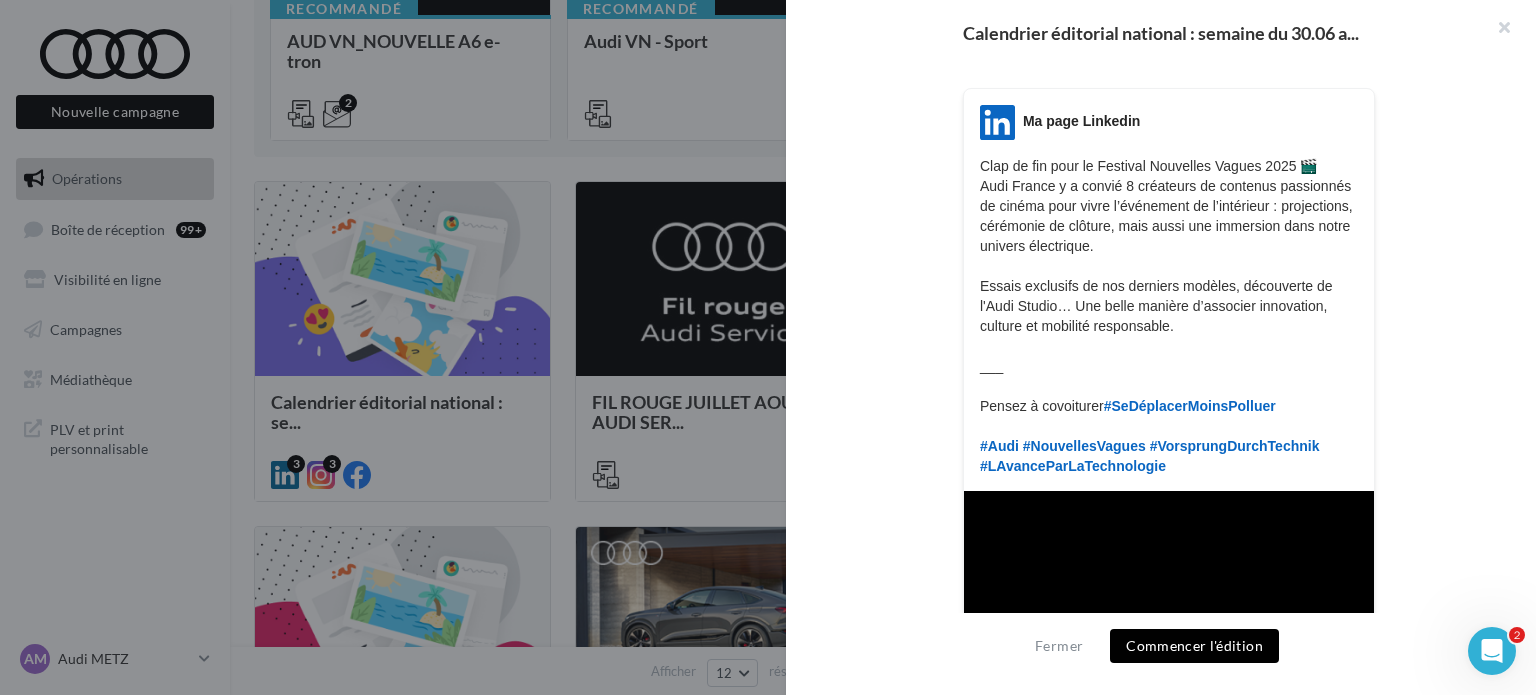 scroll, scrollTop: 100, scrollLeft: 0, axis: vertical 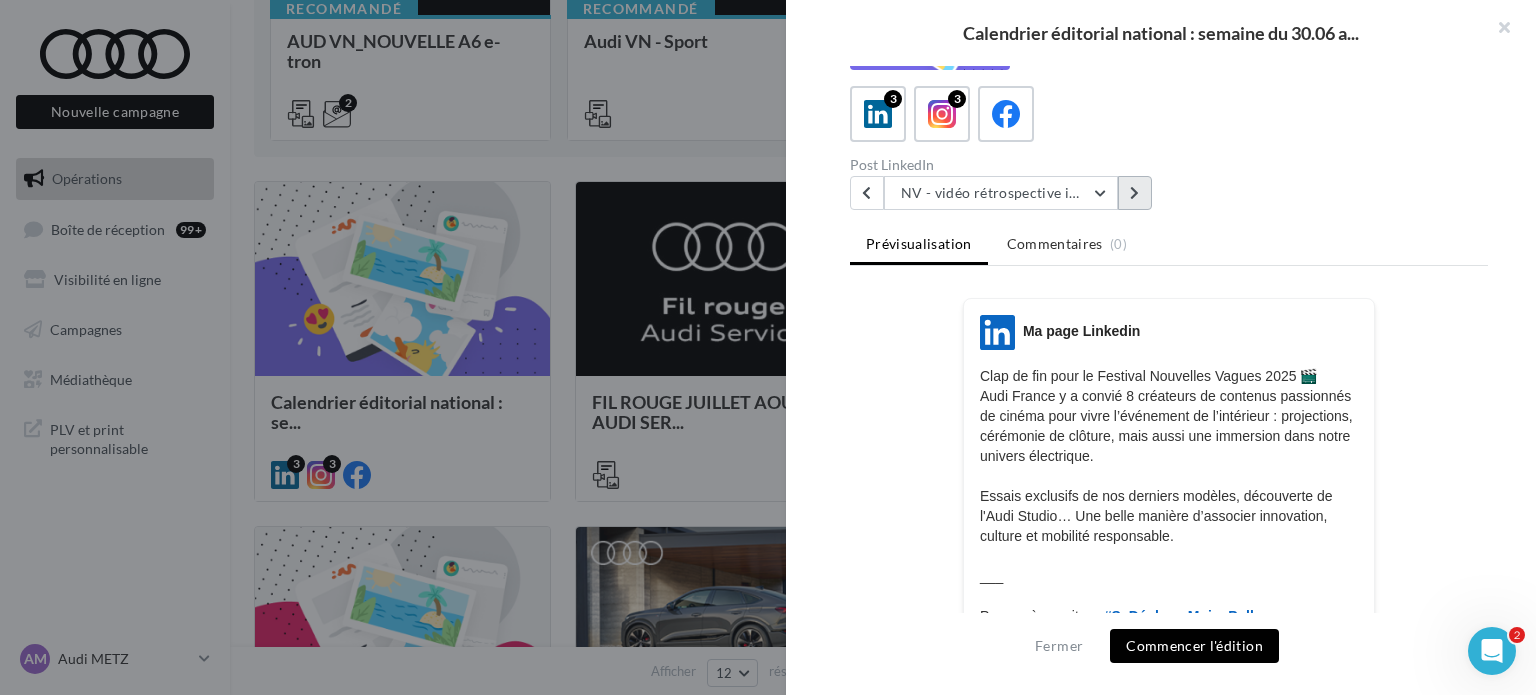 click at bounding box center (1134, 193) 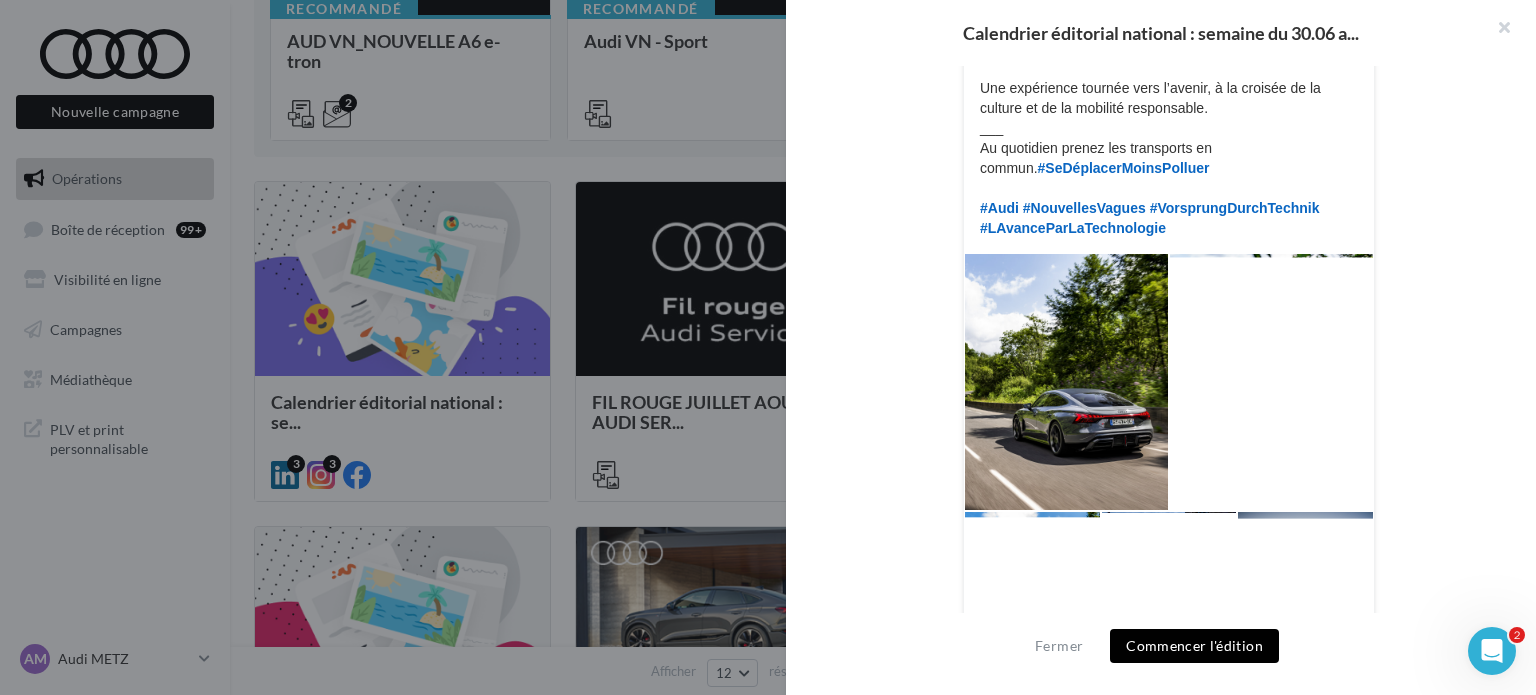scroll, scrollTop: 680, scrollLeft: 0, axis: vertical 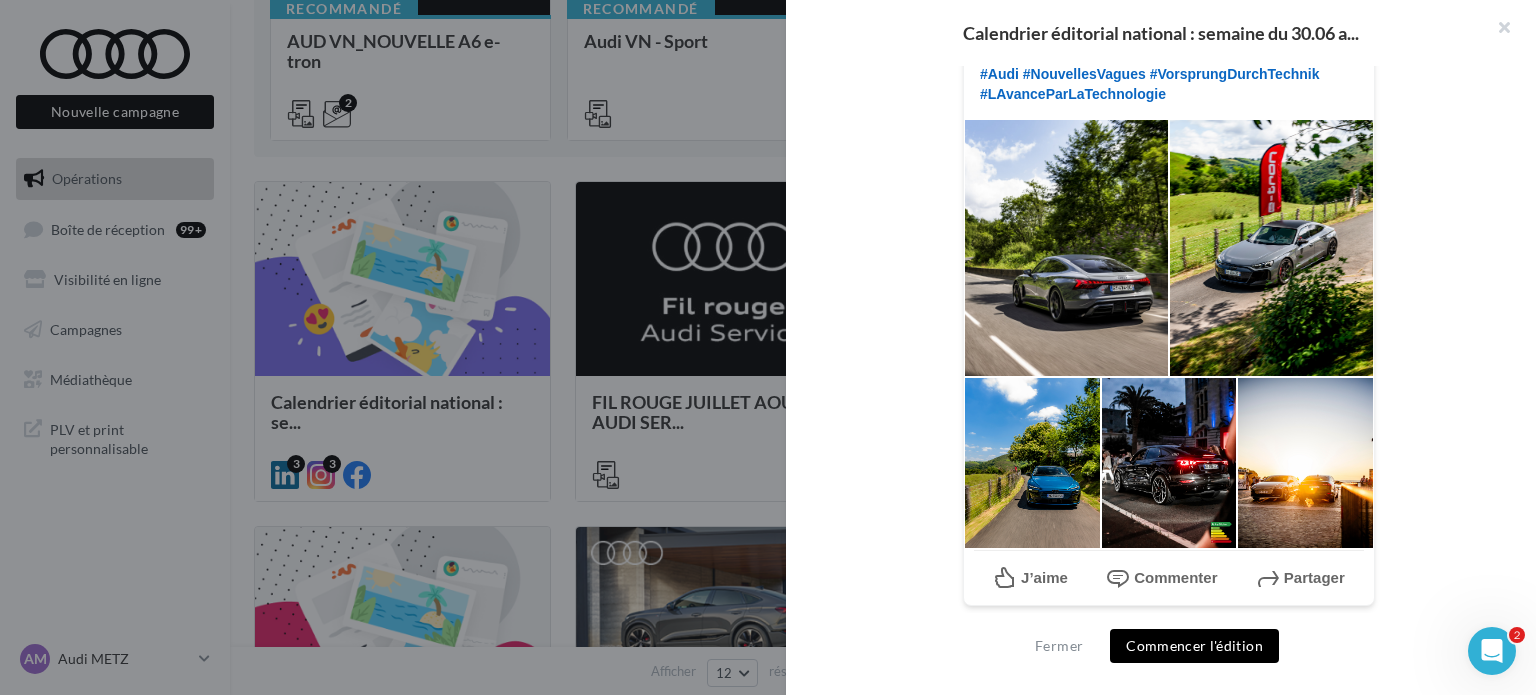 click on "Commencer l'édition" at bounding box center (1194, 646) 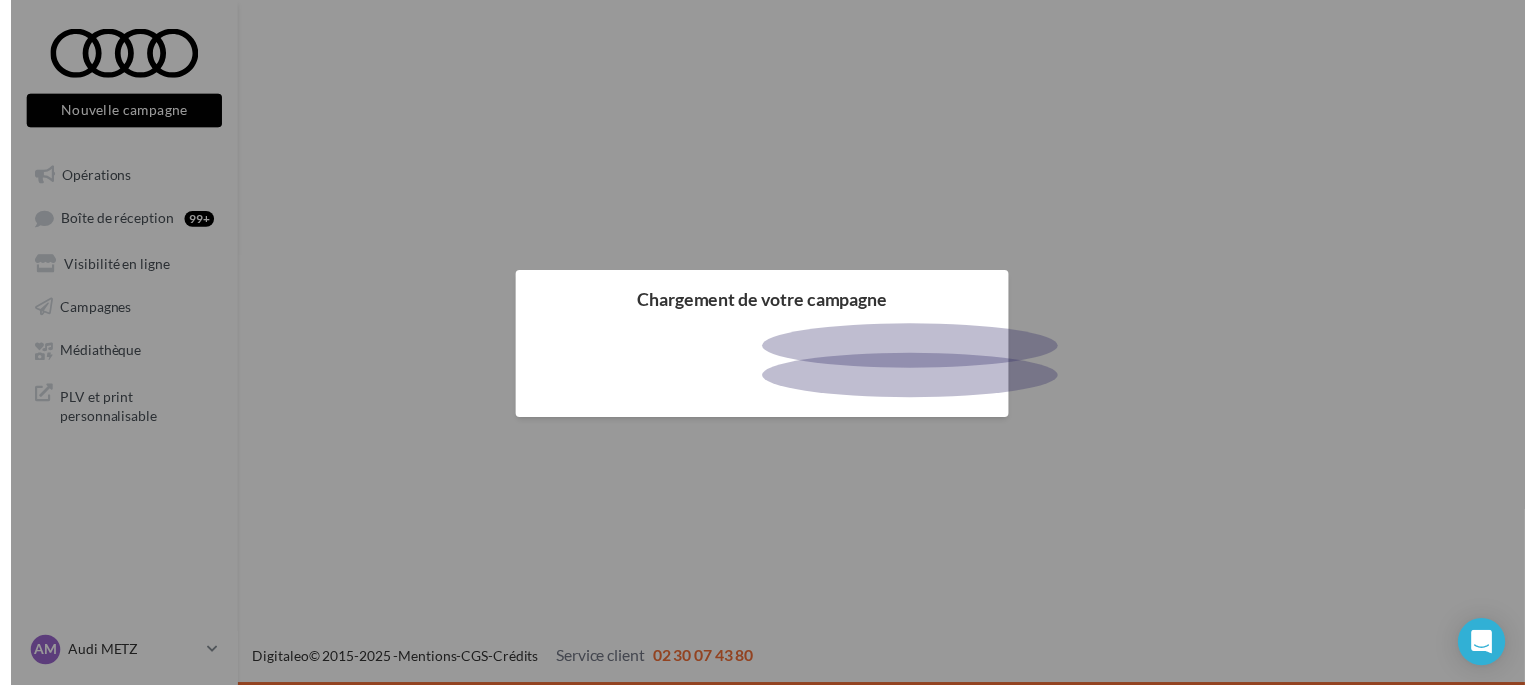 scroll, scrollTop: 0, scrollLeft: 0, axis: both 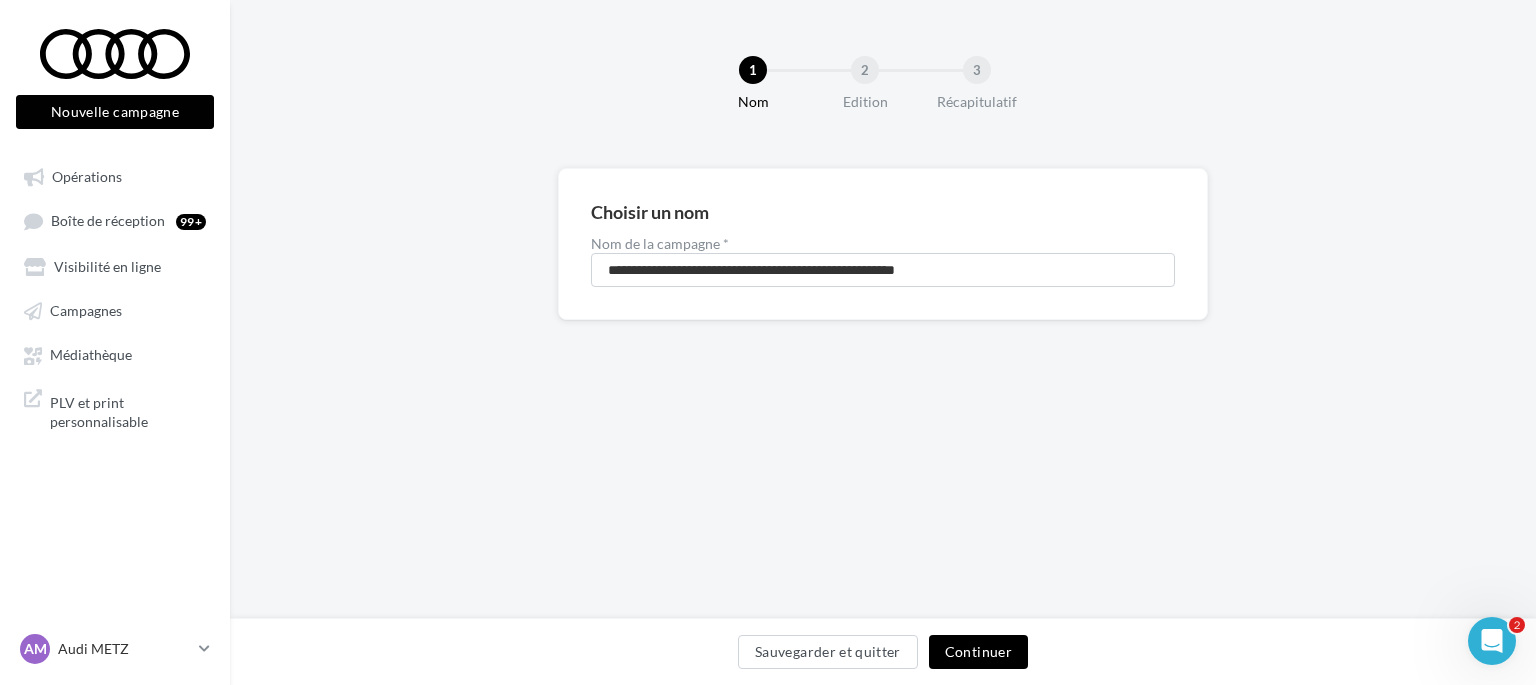 click on "Continuer" at bounding box center [978, 652] 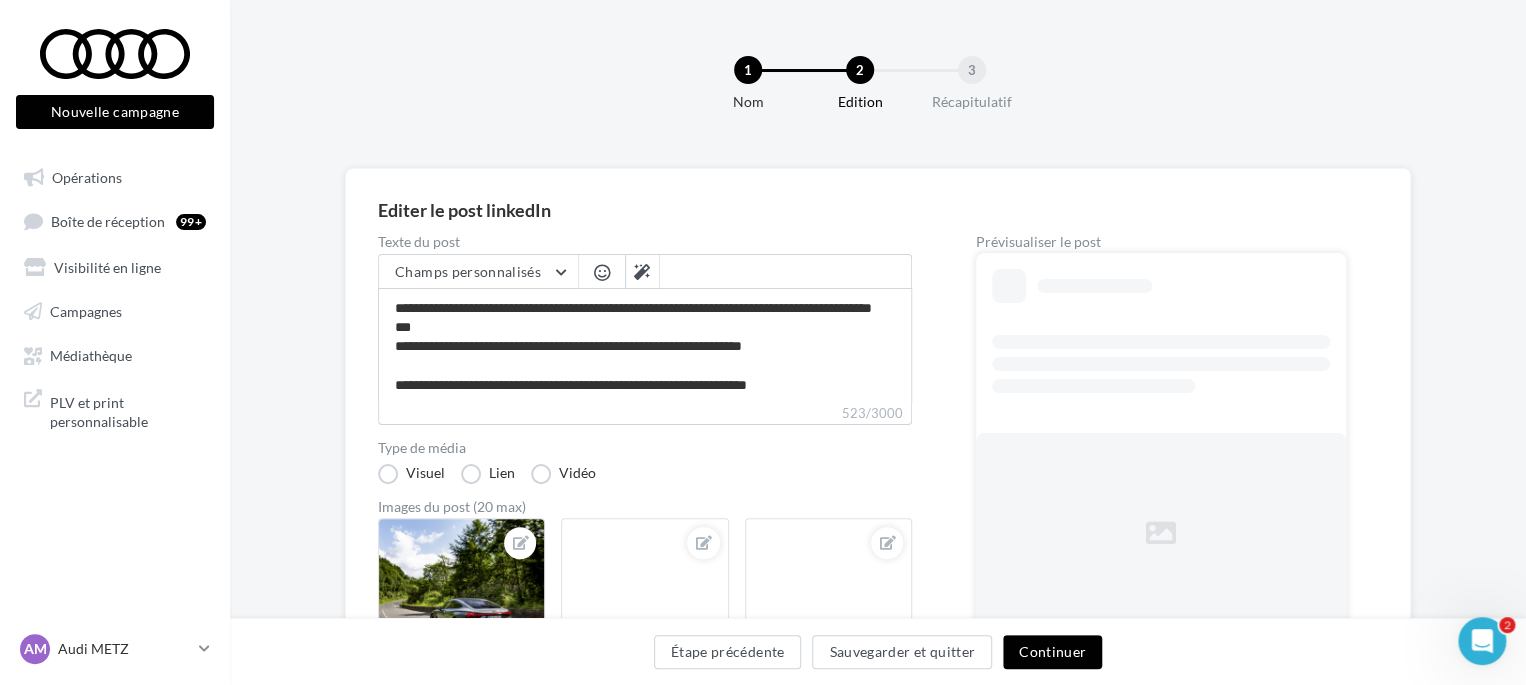 scroll, scrollTop: 152, scrollLeft: 0, axis: vertical 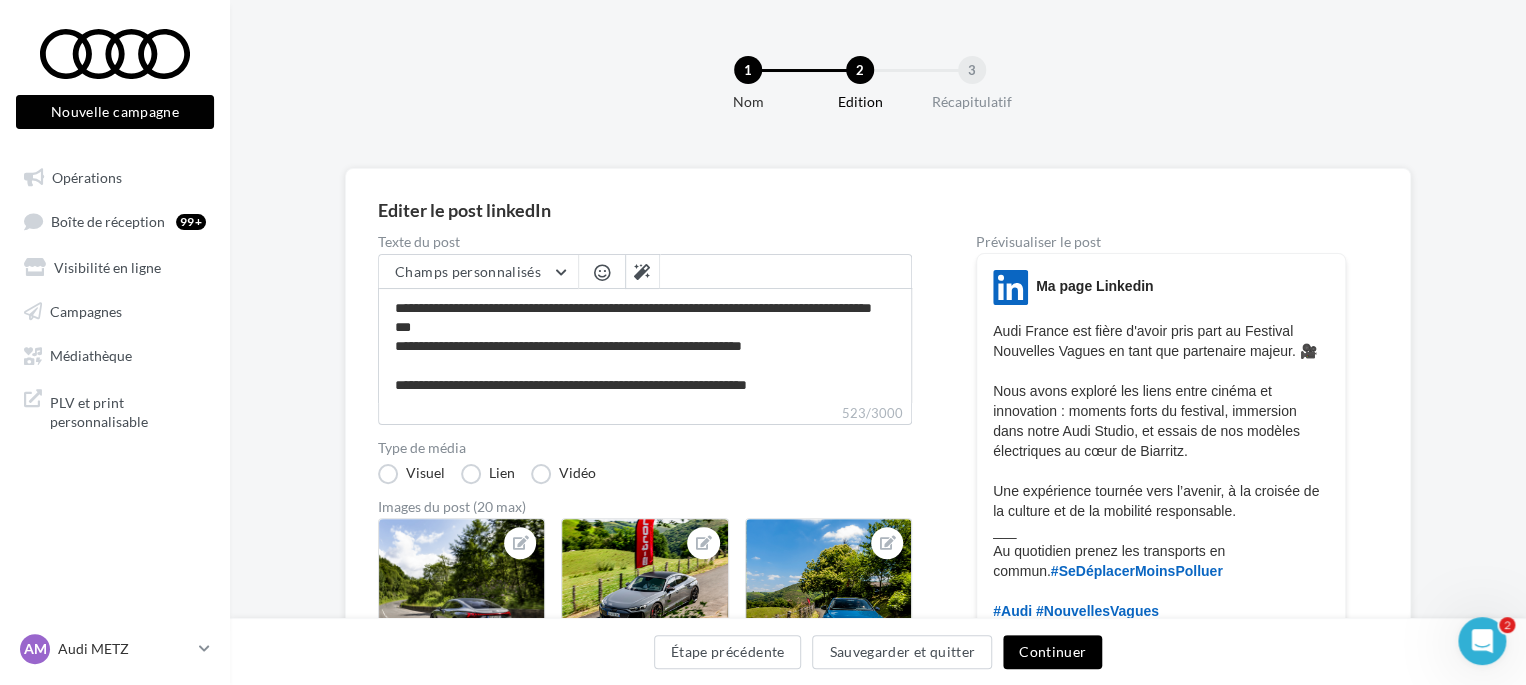 click on "Continuer" at bounding box center [1052, 652] 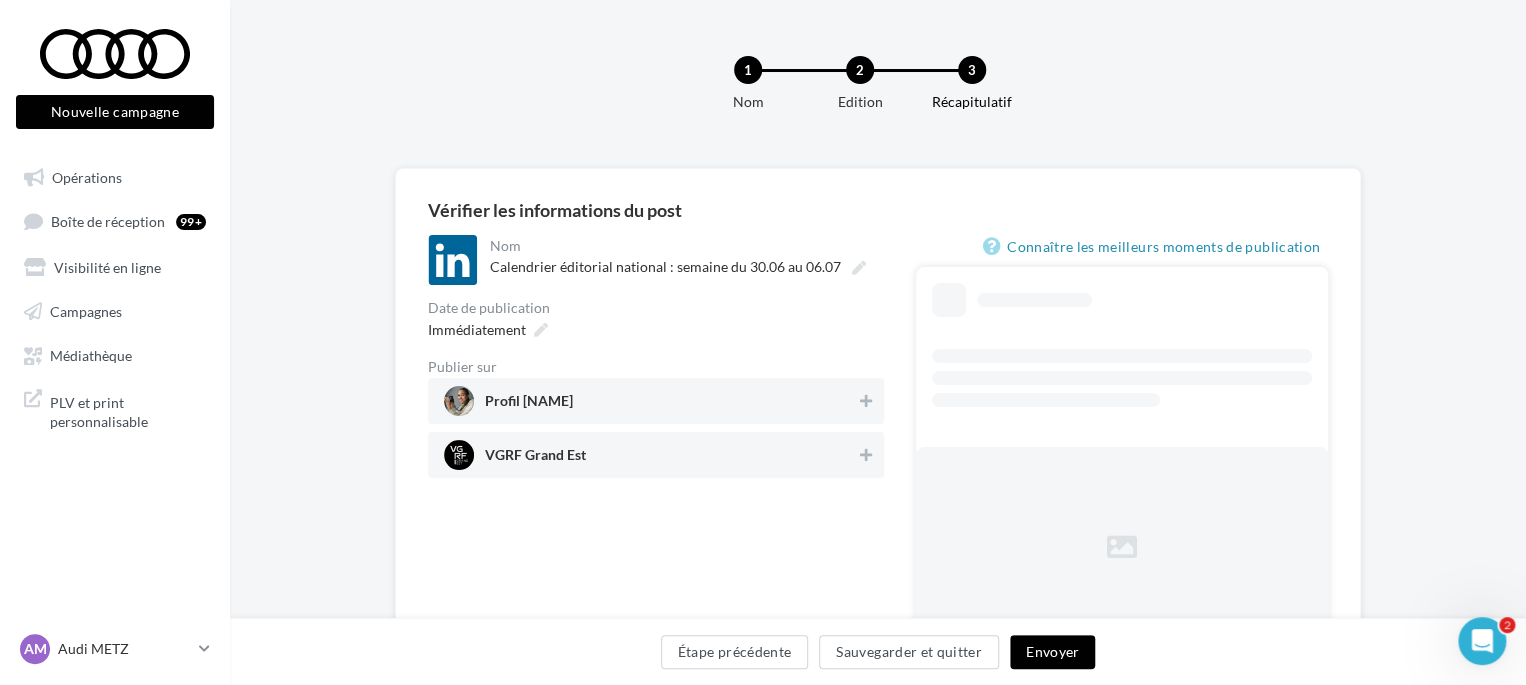 click on "VGRF Grand Est" at bounding box center [650, 401] 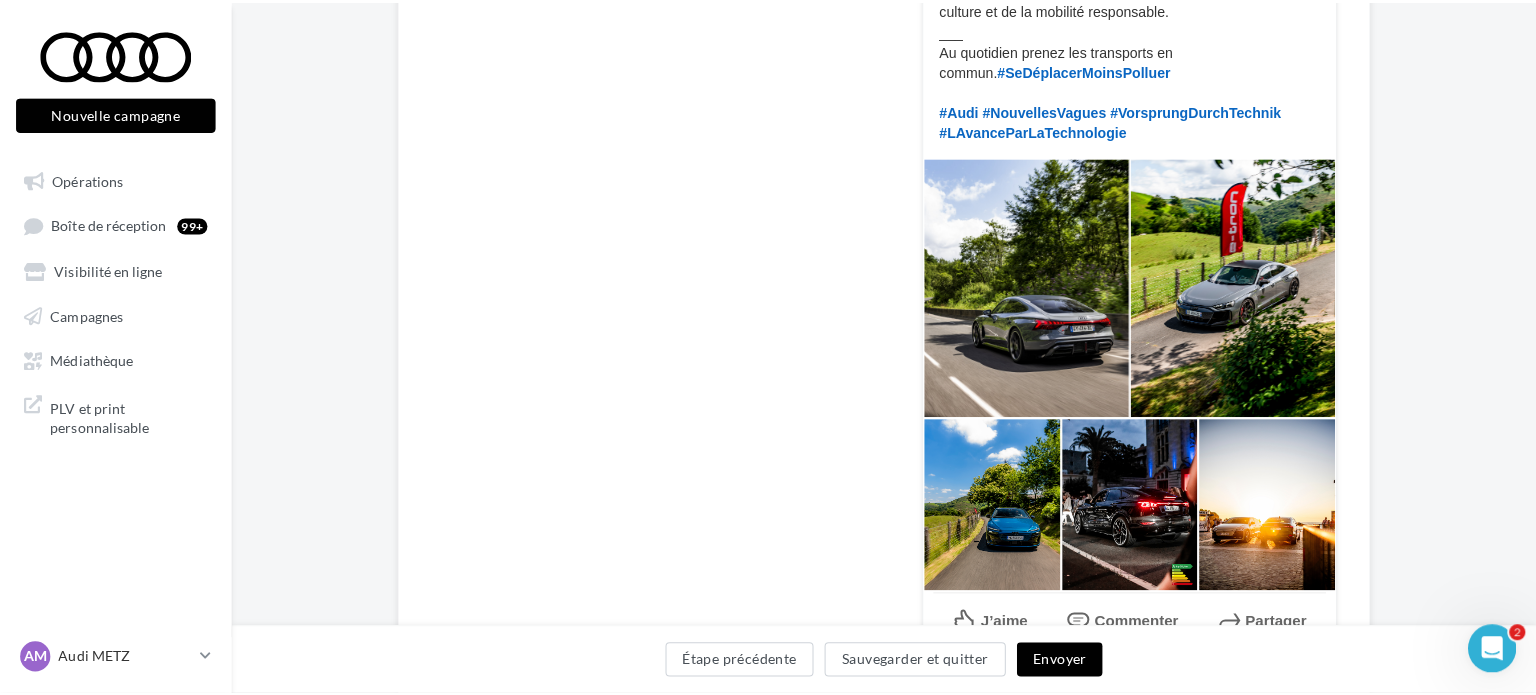 scroll, scrollTop: 264, scrollLeft: 0, axis: vertical 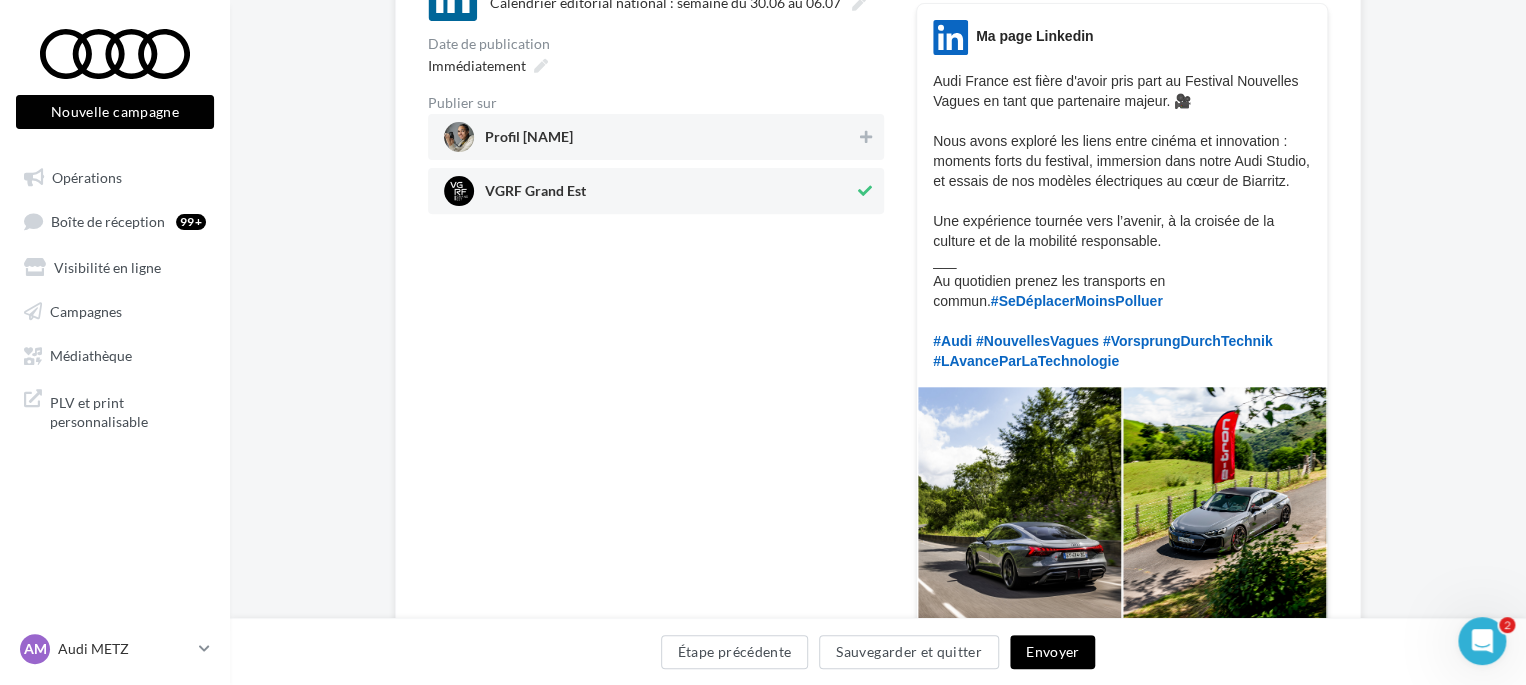 click on "Envoyer" at bounding box center (1052, 652) 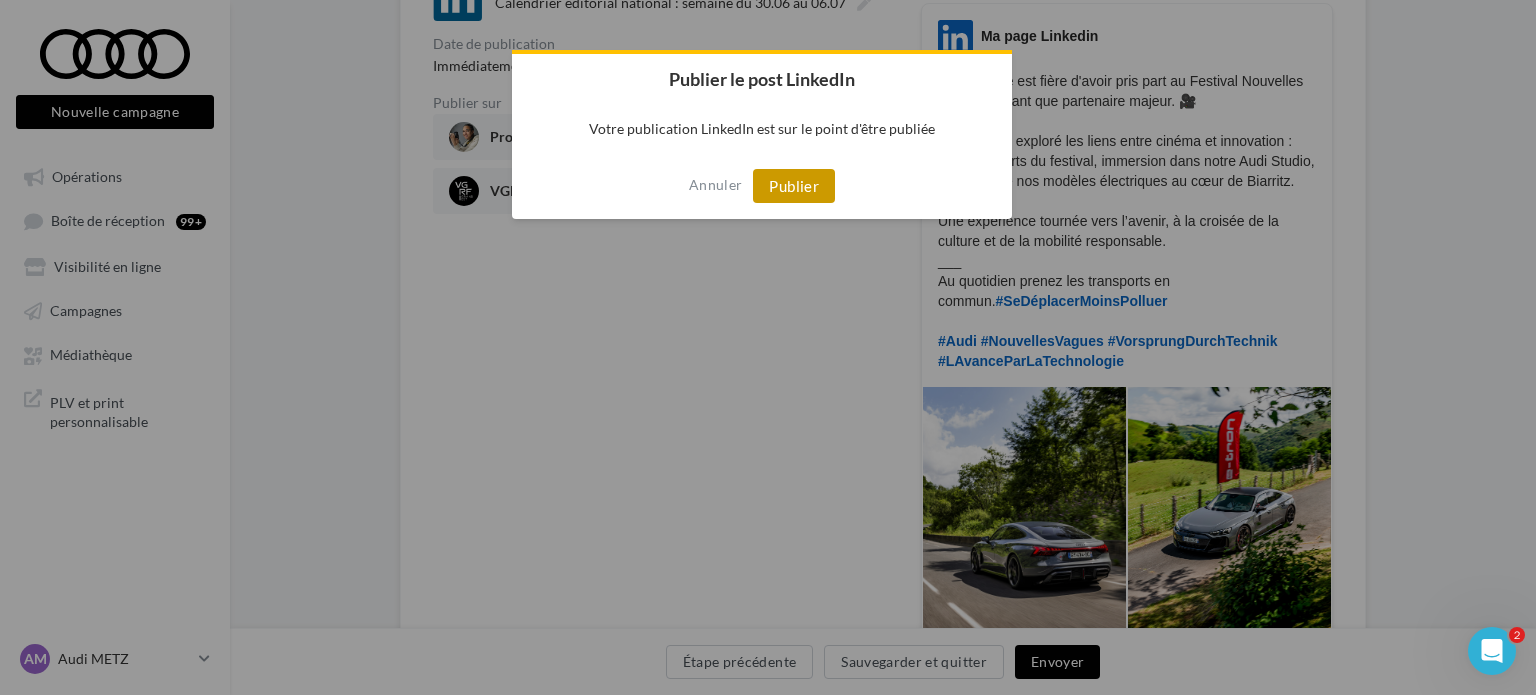 click on "Publier" at bounding box center [794, 186] 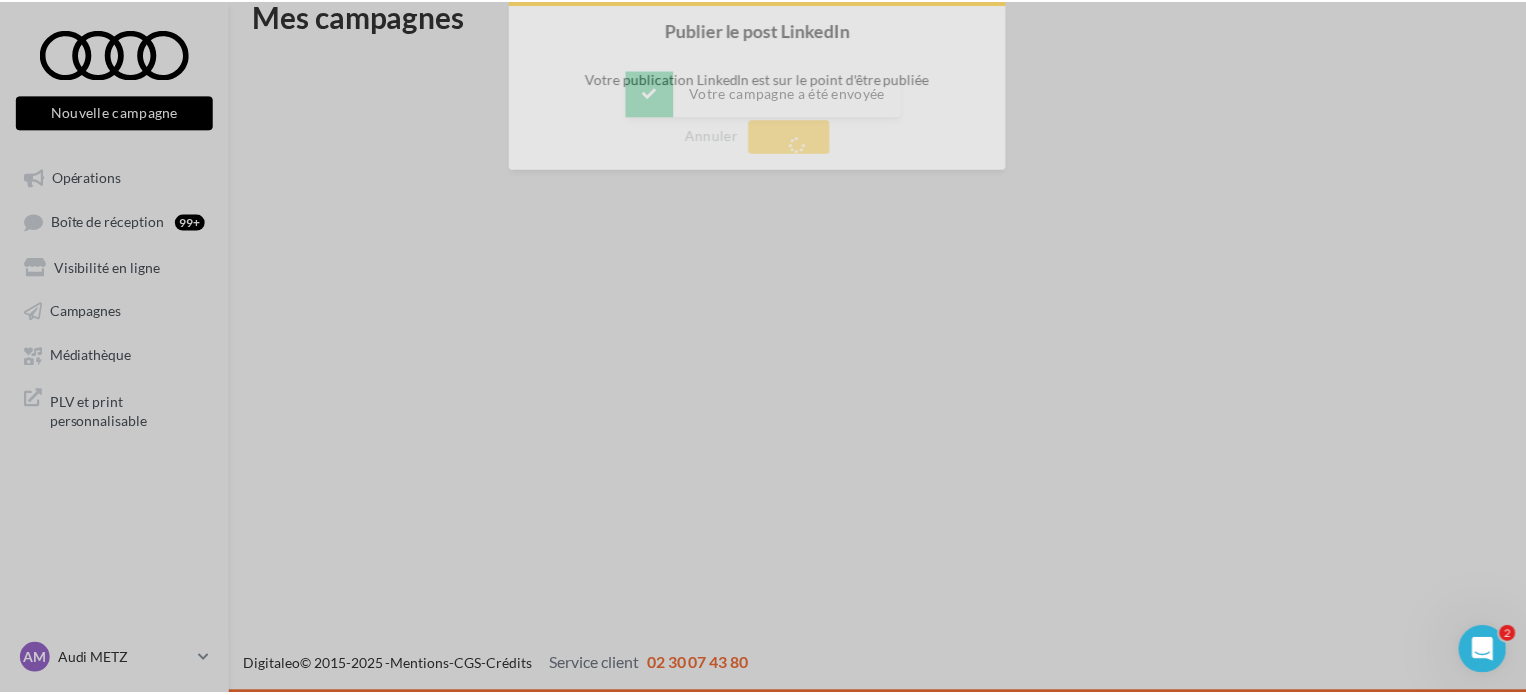 scroll, scrollTop: 32, scrollLeft: 0, axis: vertical 